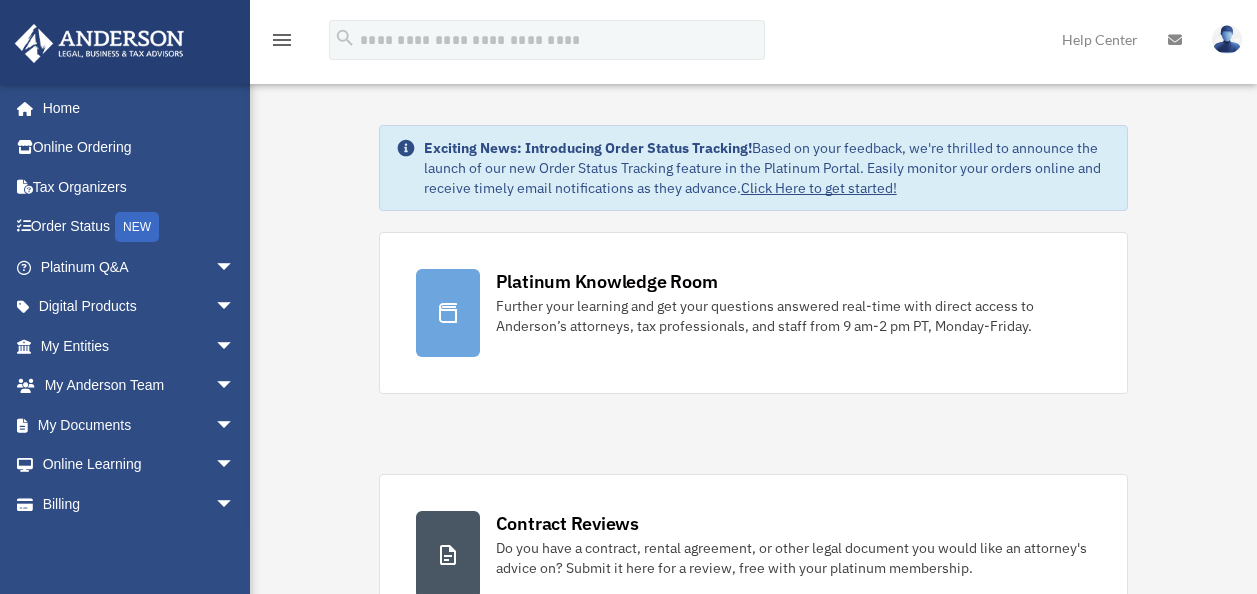 scroll, scrollTop: 0, scrollLeft: 0, axis: both 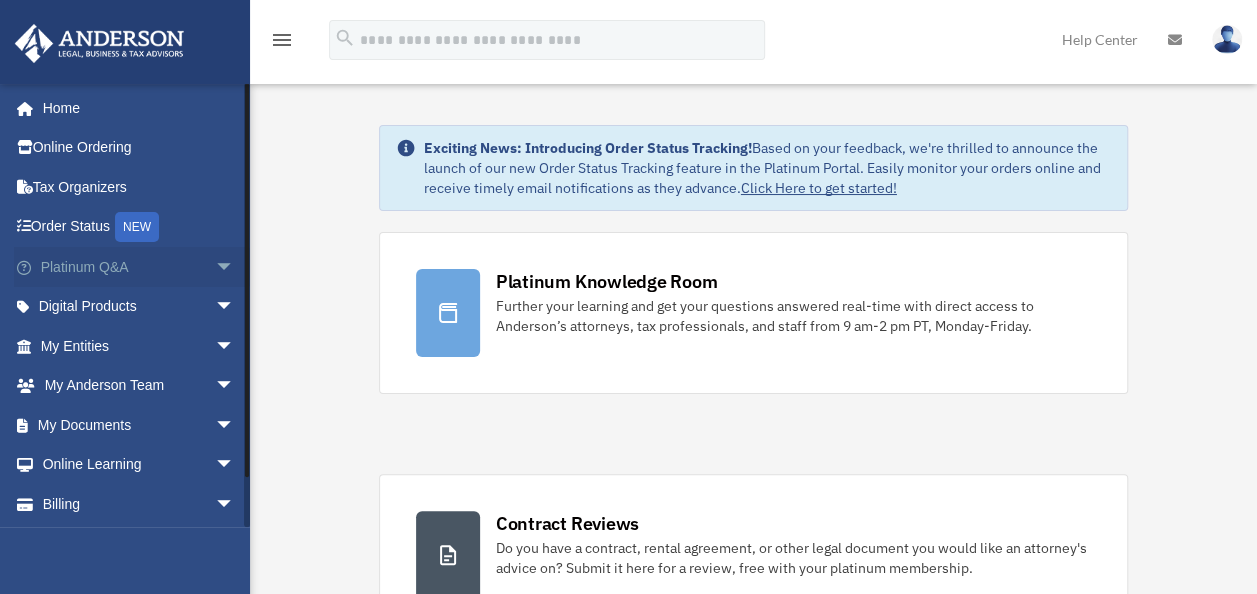 click on "Platinum Q&A arrow_drop_down" at bounding box center (139, 267) 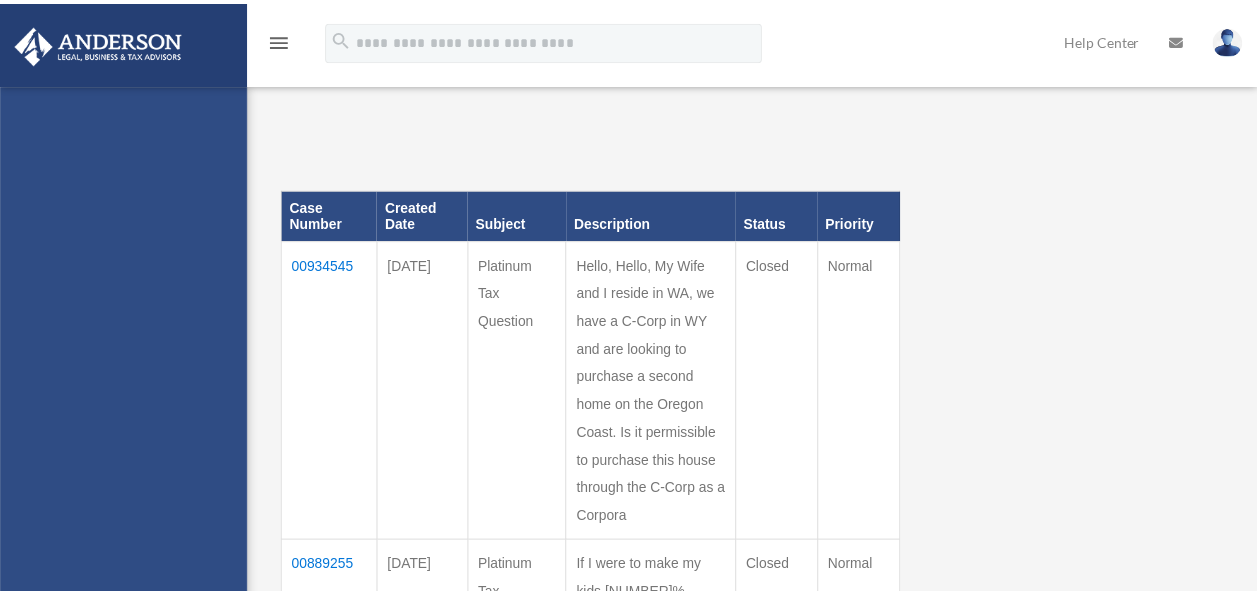 scroll, scrollTop: 0, scrollLeft: 0, axis: both 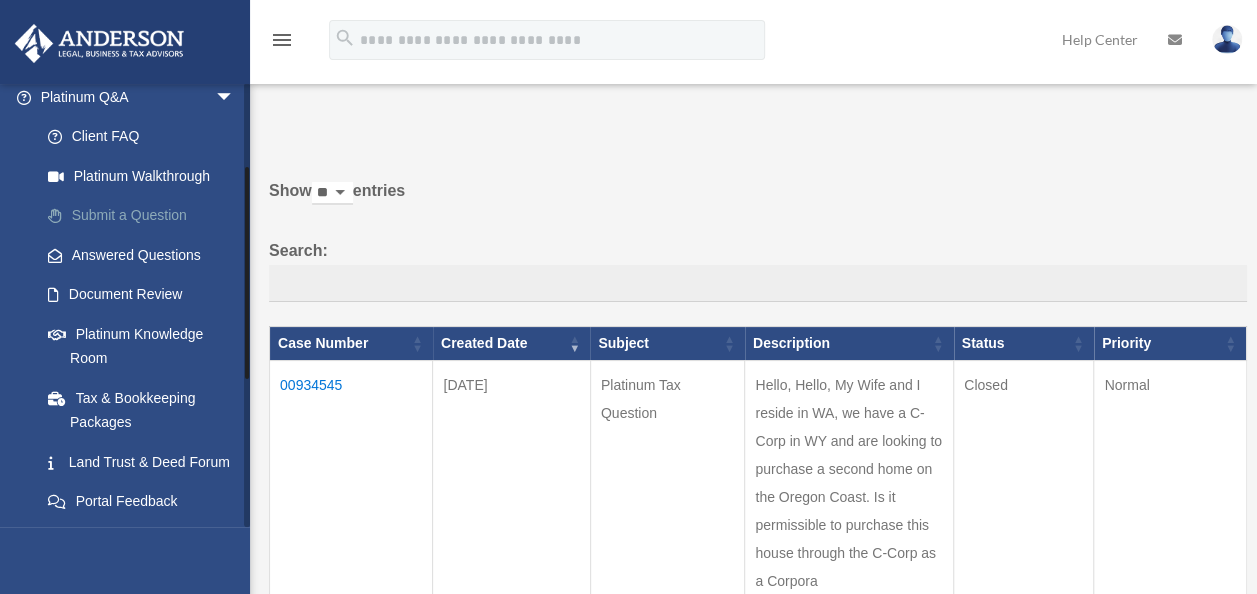 click on "Submit a Question" at bounding box center (146, 216) 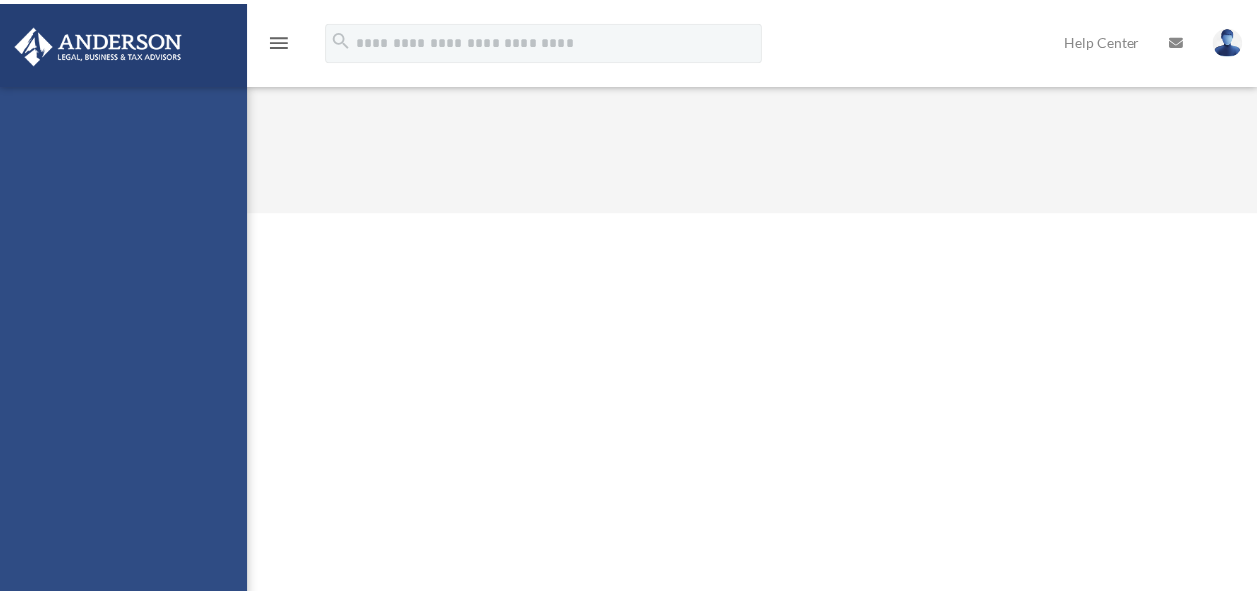 scroll, scrollTop: 0, scrollLeft: 0, axis: both 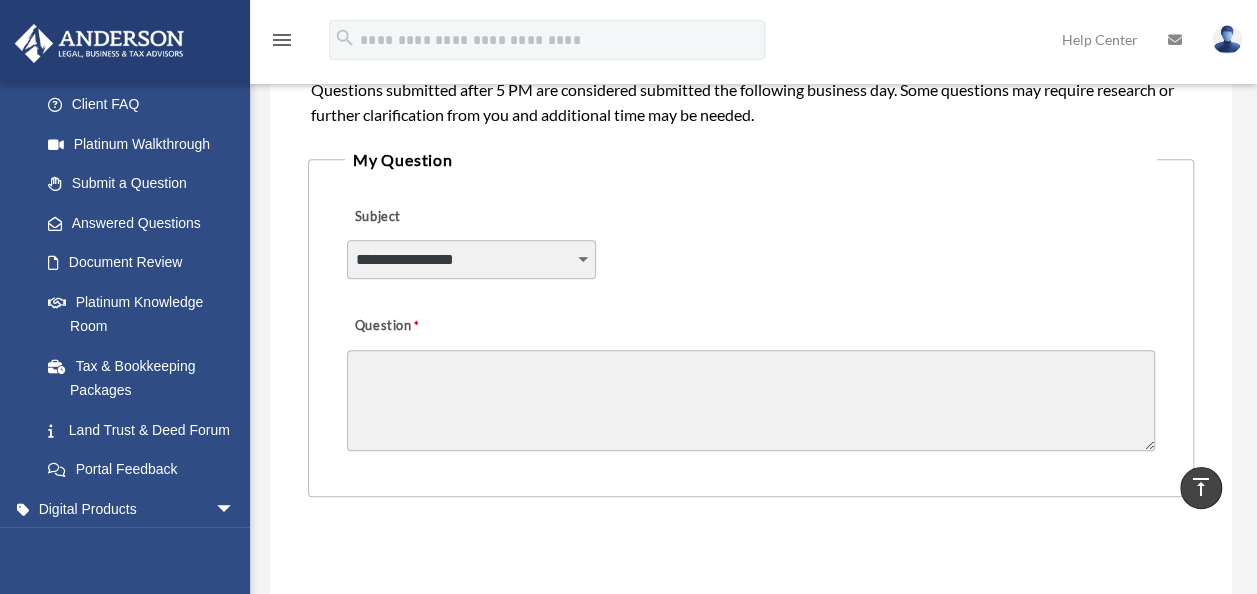 click on "**********" at bounding box center [471, 259] 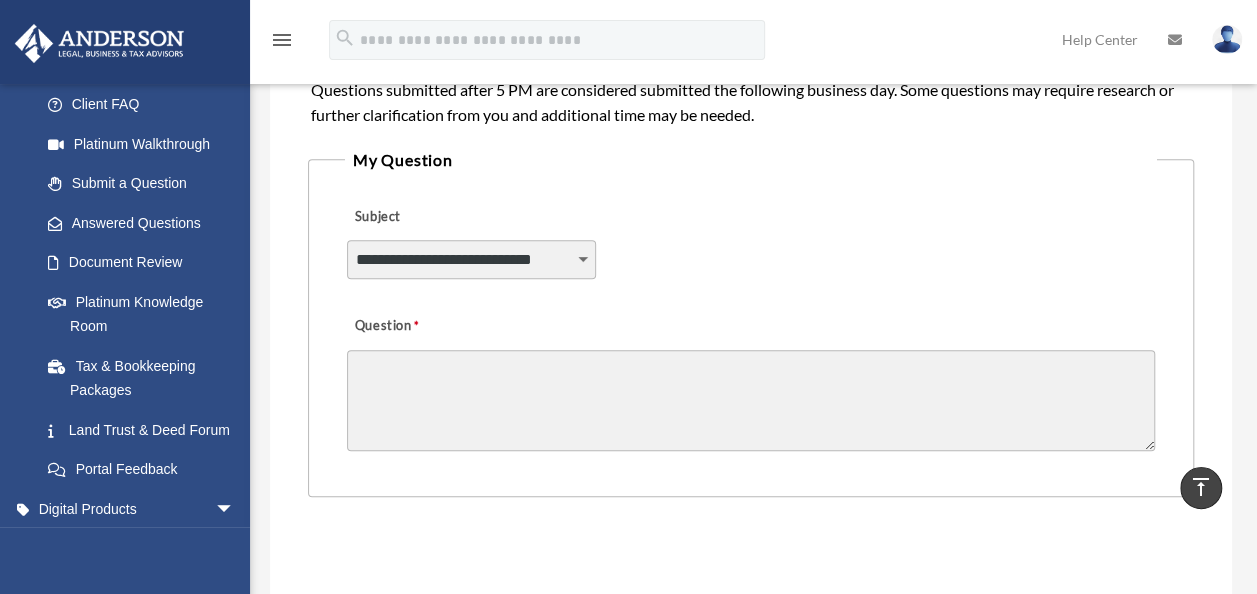 click on "**********" at bounding box center (471, 259) 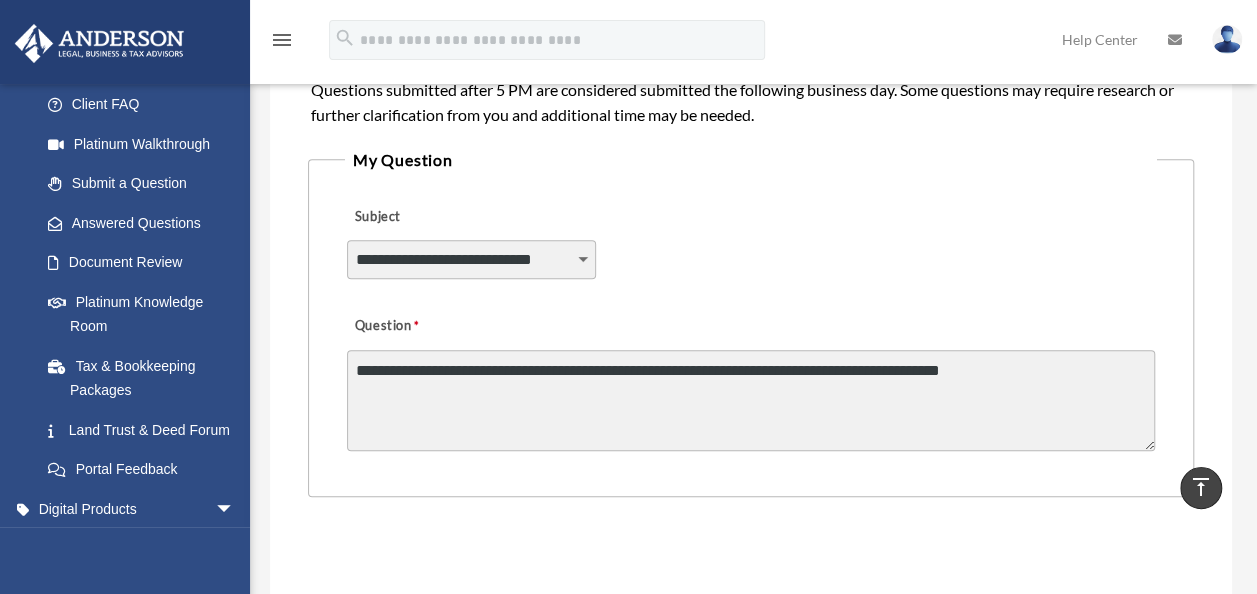drag, startPoint x: 406, startPoint y: 369, endPoint x: 303, endPoint y: 365, distance: 103.077644 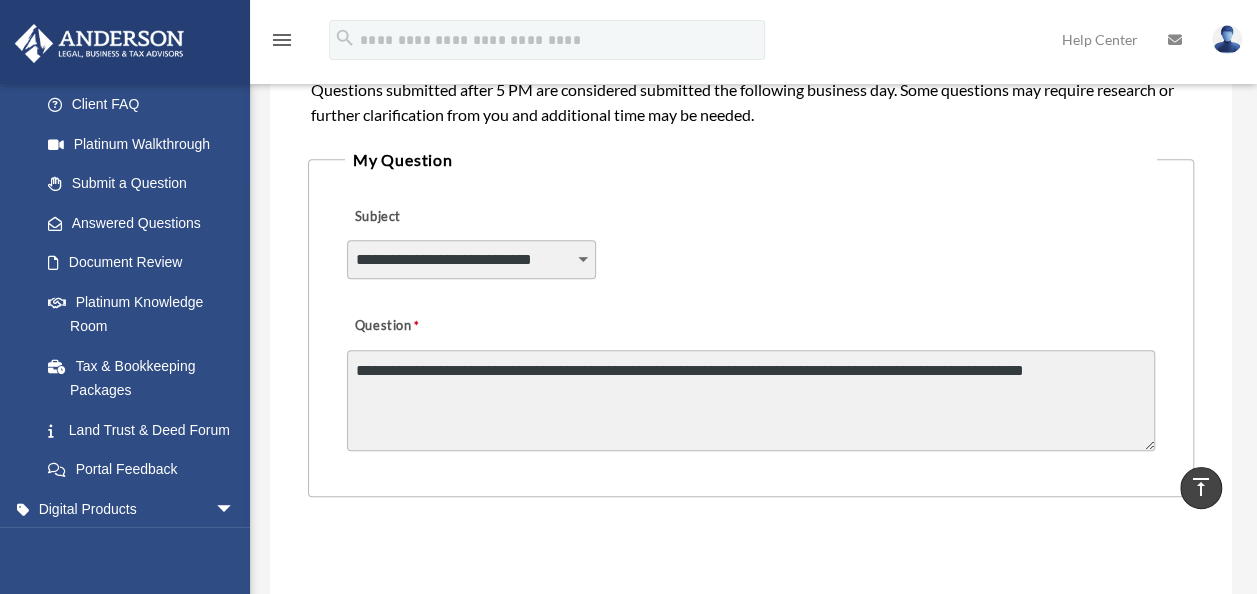 click on "**********" at bounding box center [751, 400] 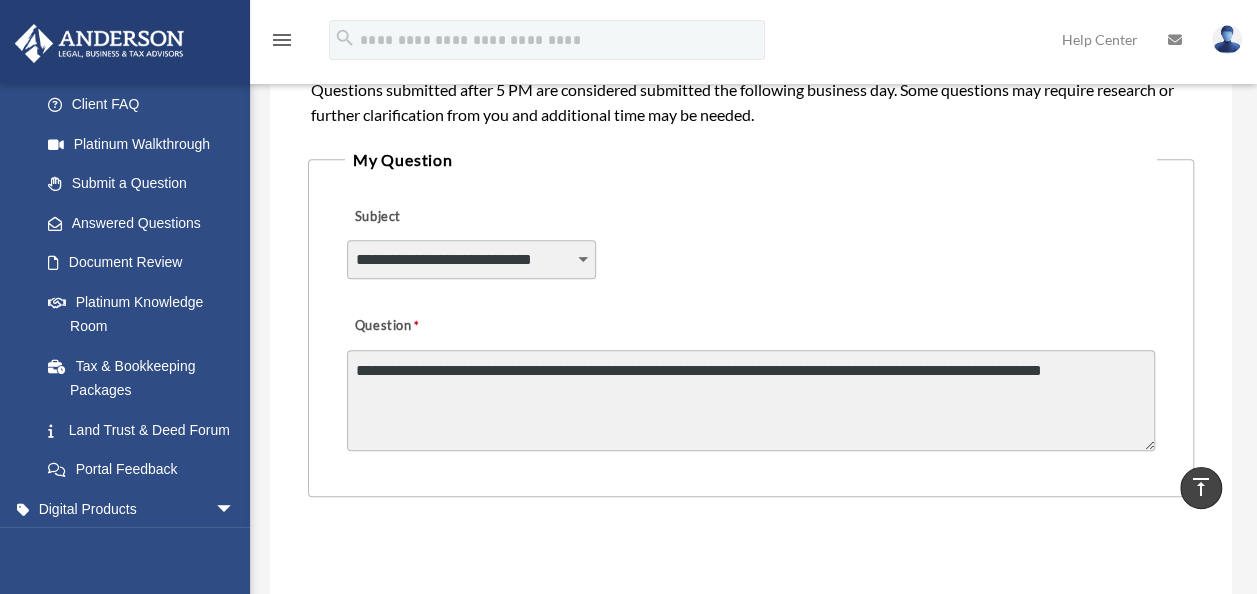drag, startPoint x: 508, startPoint y: 366, endPoint x: 459, endPoint y: 370, distance: 49.162994 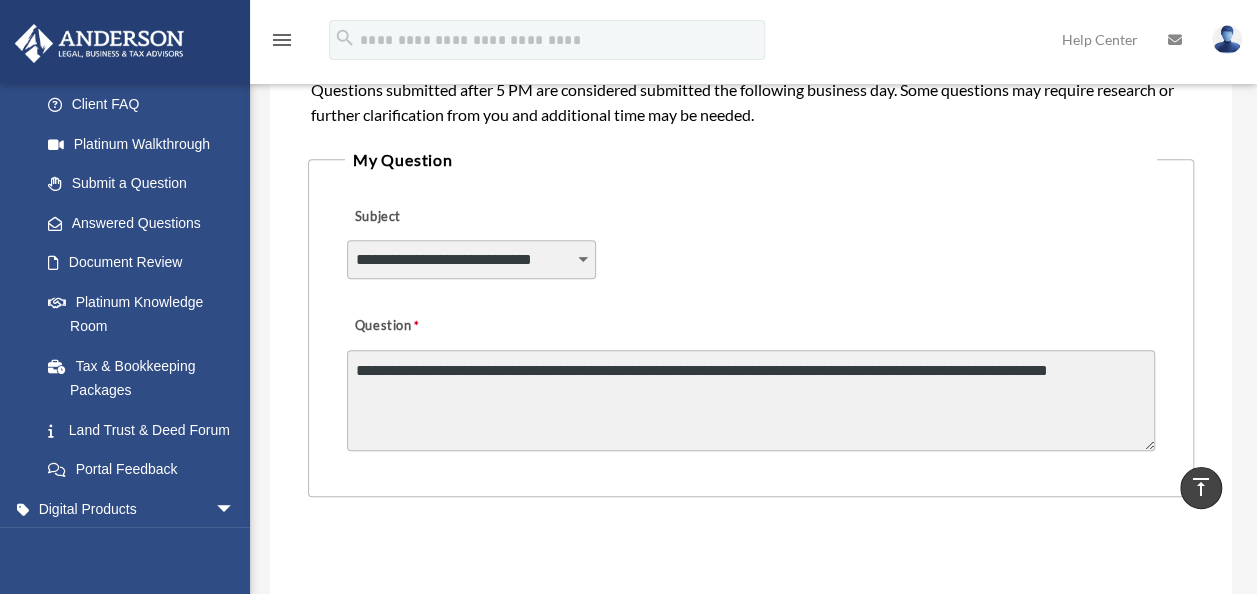 click on "**********" at bounding box center (751, 400) 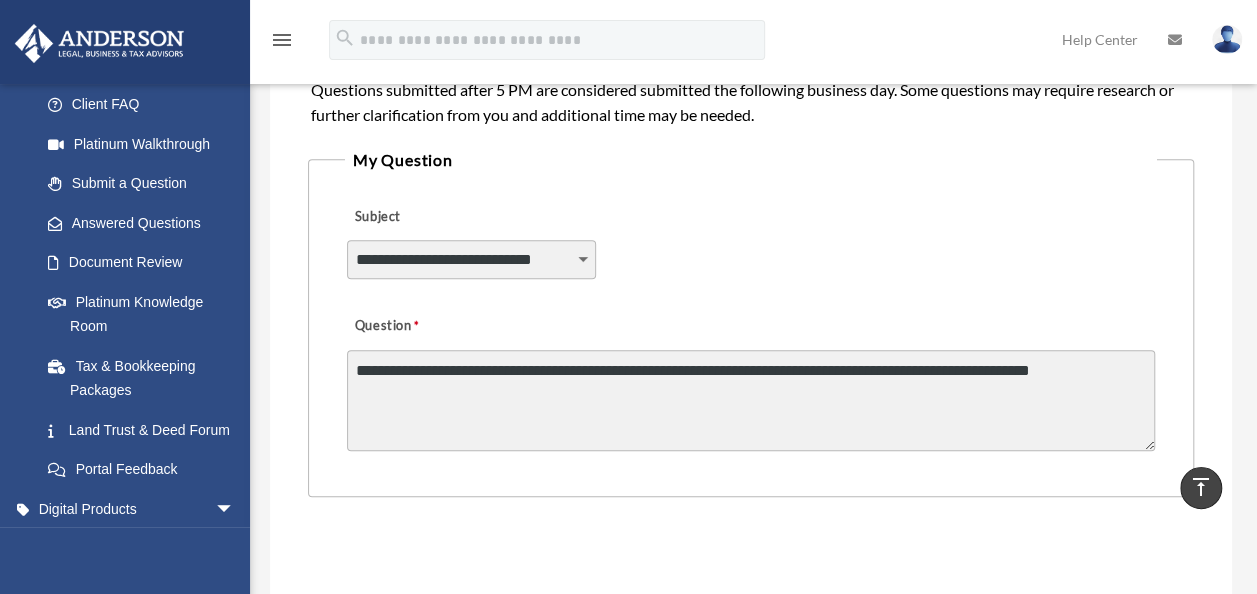 drag, startPoint x: 722, startPoint y: 372, endPoint x: 670, endPoint y: 372, distance: 52 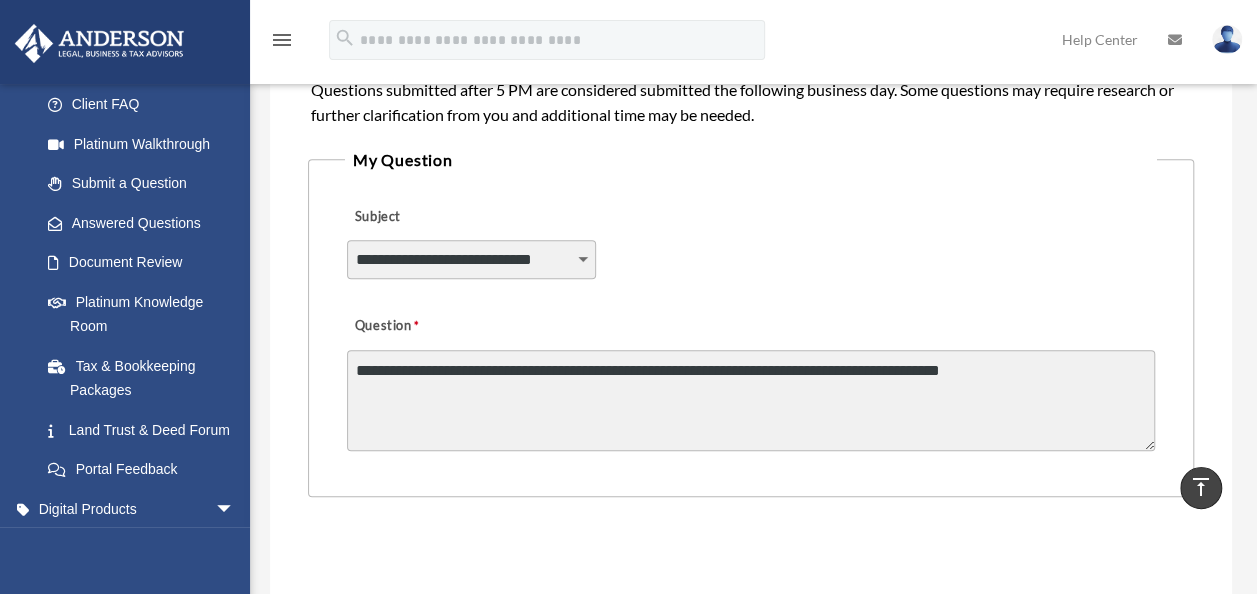 drag, startPoint x: 778, startPoint y: 371, endPoint x: 791, endPoint y: 368, distance: 13.341664 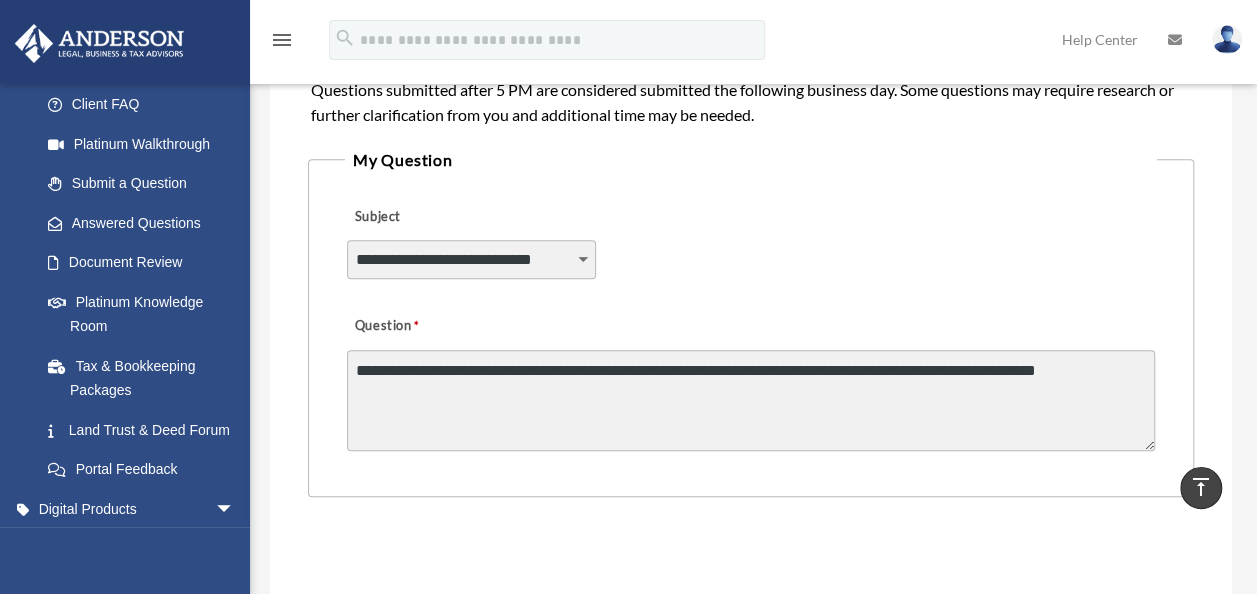 drag, startPoint x: 433, startPoint y: 368, endPoint x: 332, endPoint y: 364, distance: 101.07918 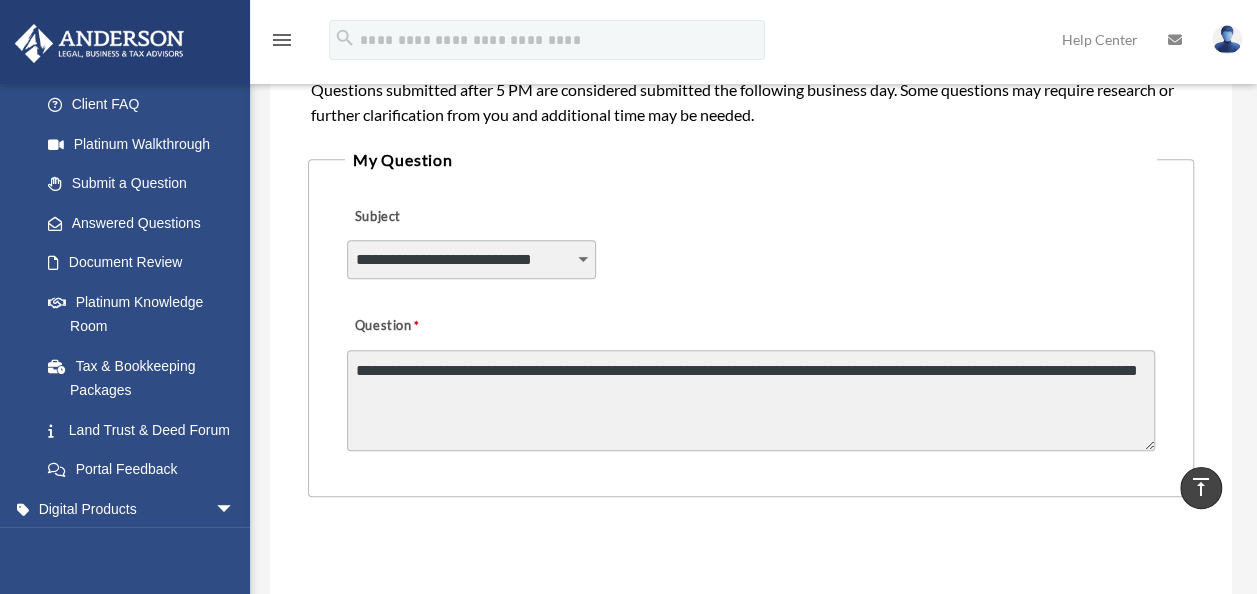 click on "**********" at bounding box center (751, 400) 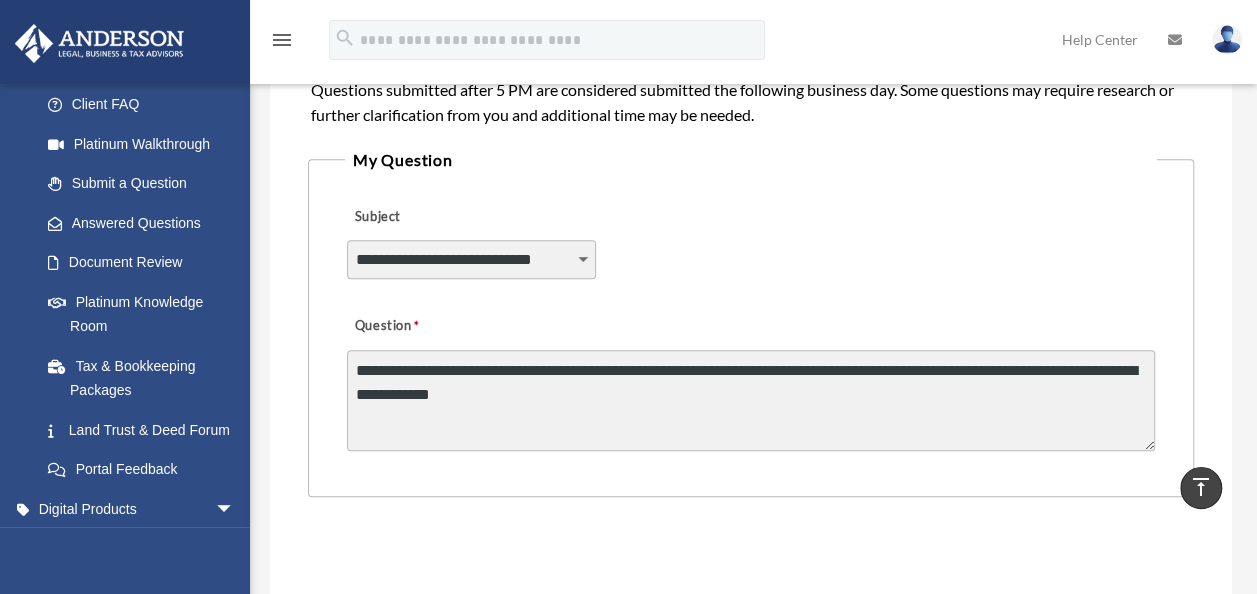 click on "**********" at bounding box center (751, 400) 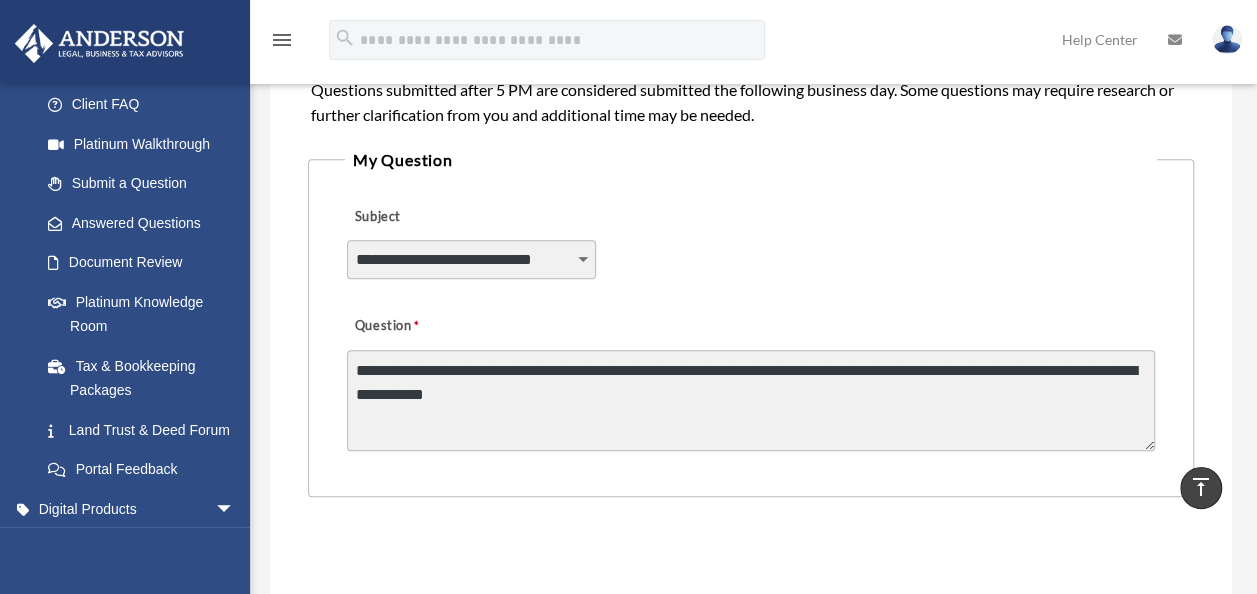drag, startPoint x: 1012, startPoint y: 371, endPoint x: 1080, endPoint y: 370, distance: 68.007355 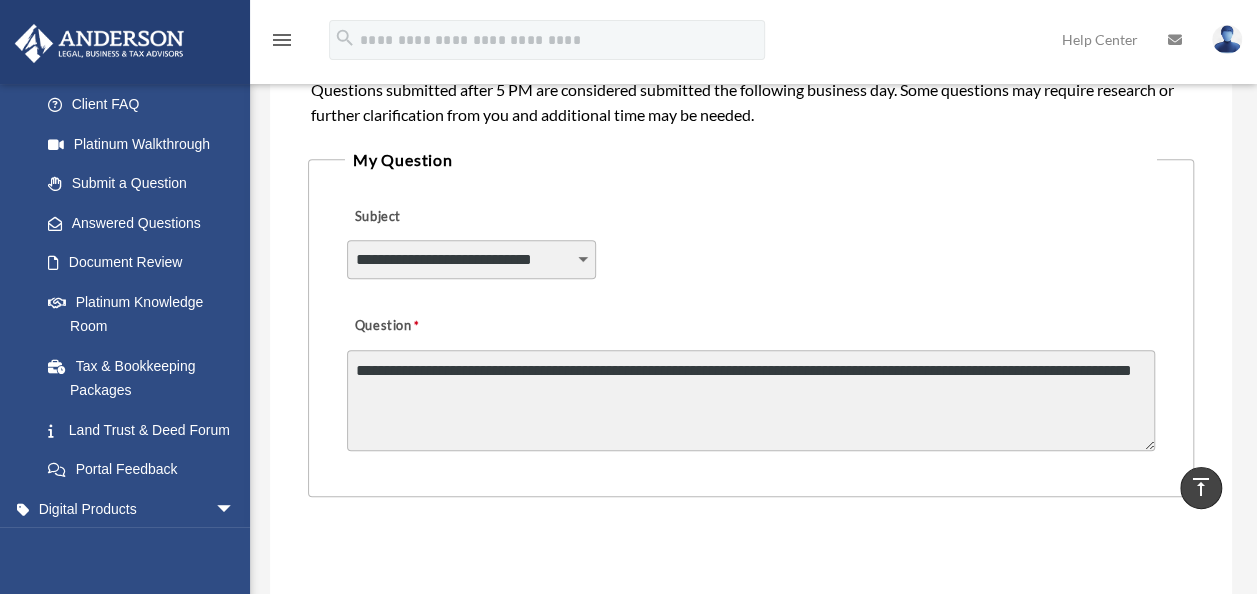 click on "**********" at bounding box center (751, 400) 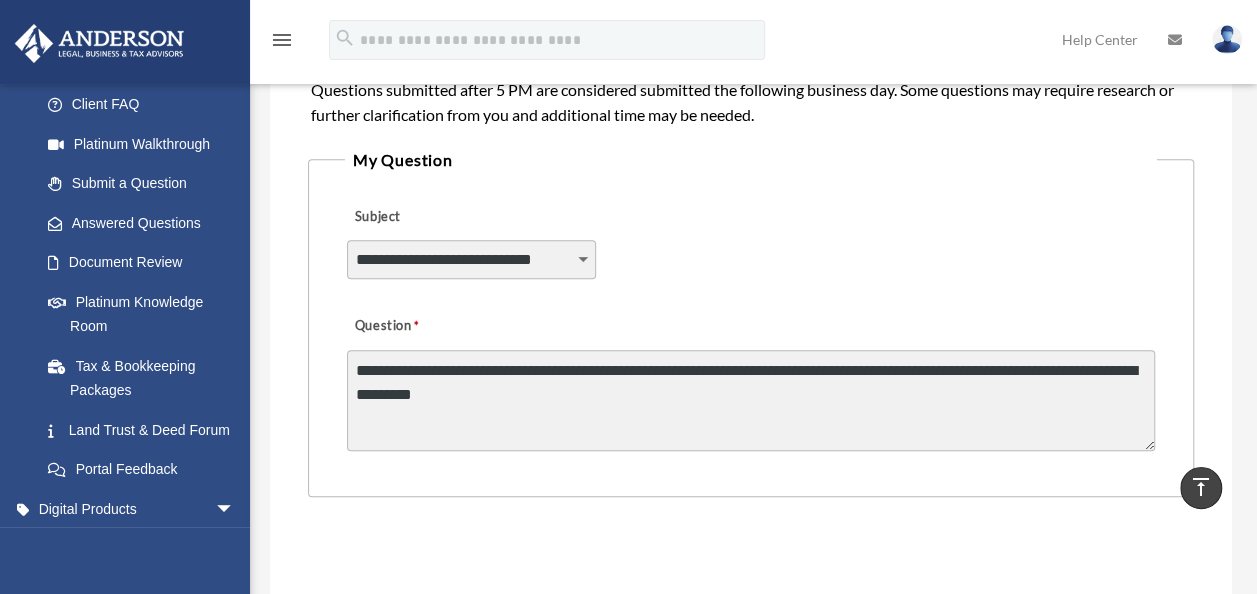 drag, startPoint x: 558, startPoint y: 392, endPoint x: 434, endPoint y: 391, distance: 124.004036 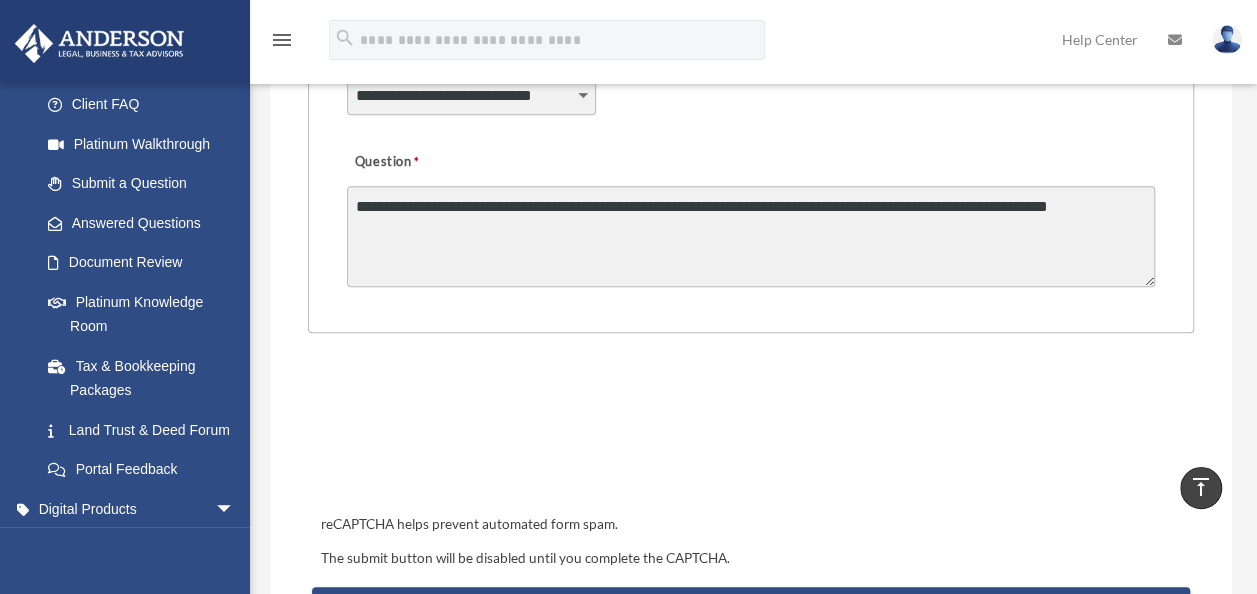 scroll, scrollTop: 620, scrollLeft: 0, axis: vertical 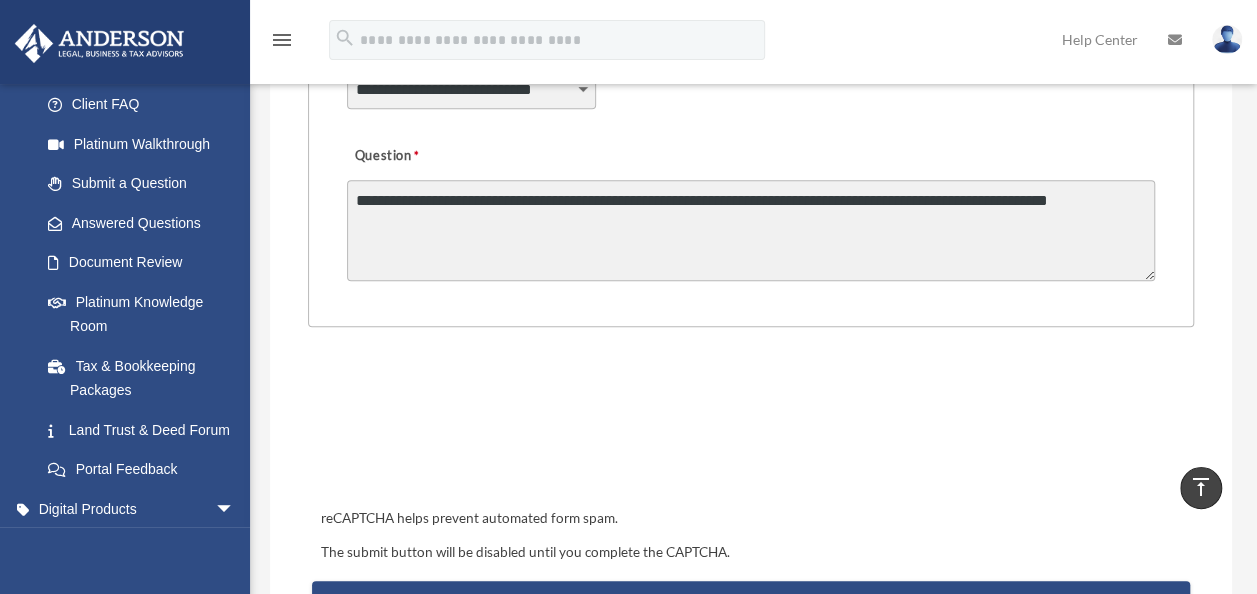 type on "**********" 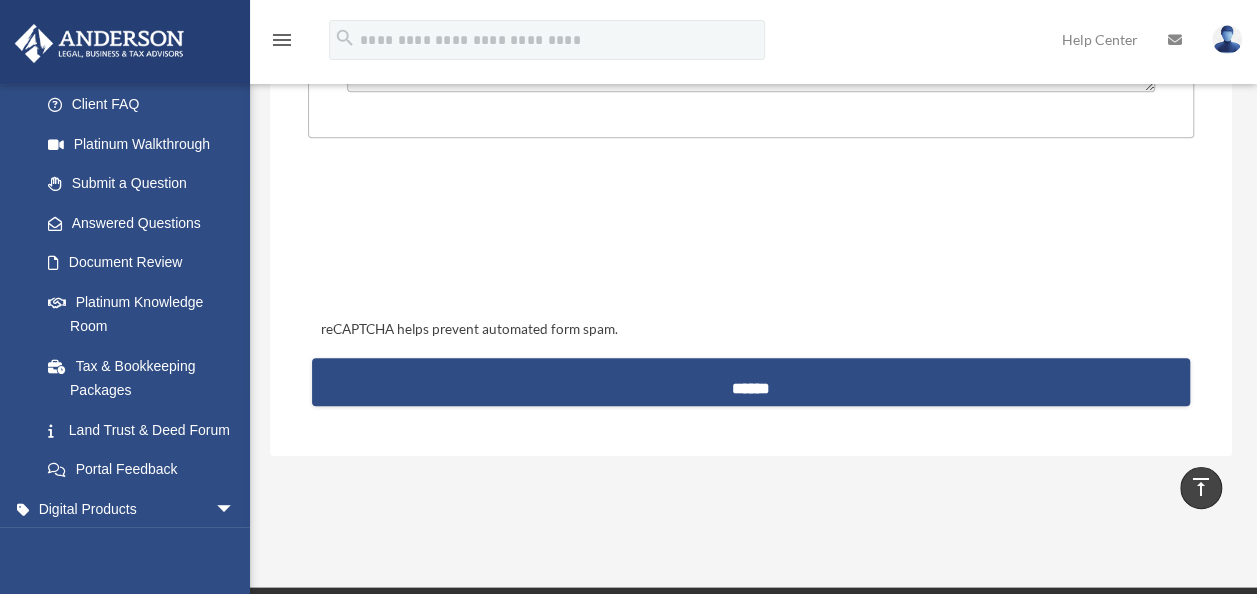 scroll, scrollTop: 877, scrollLeft: 0, axis: vertical 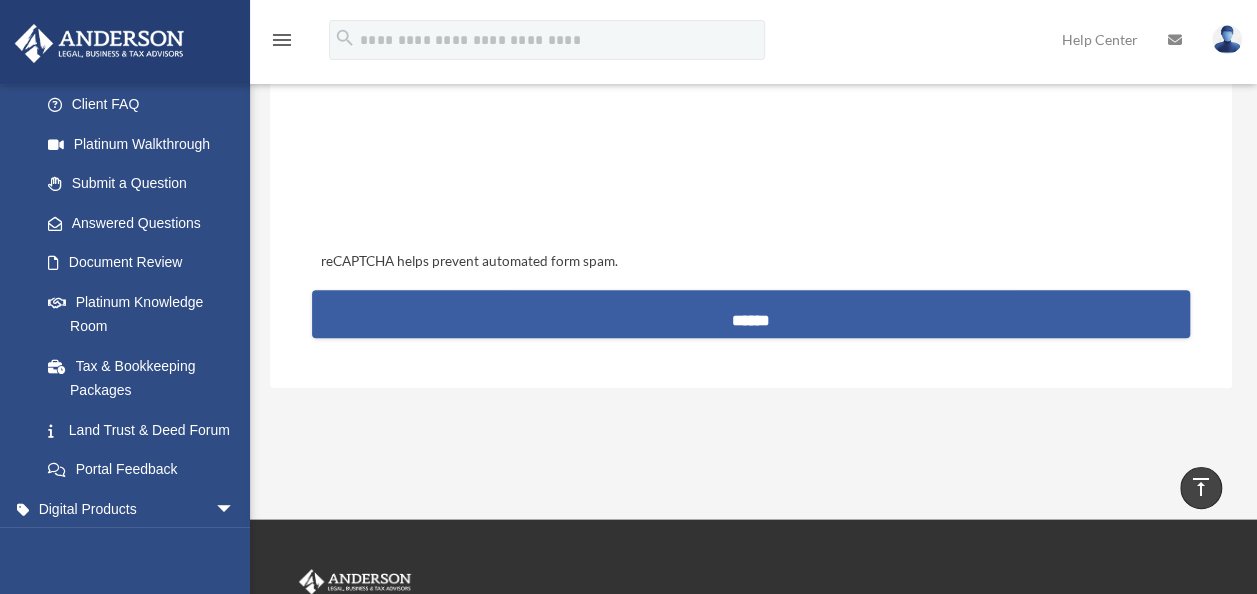 click on "******" at bounding box center (750, 314) 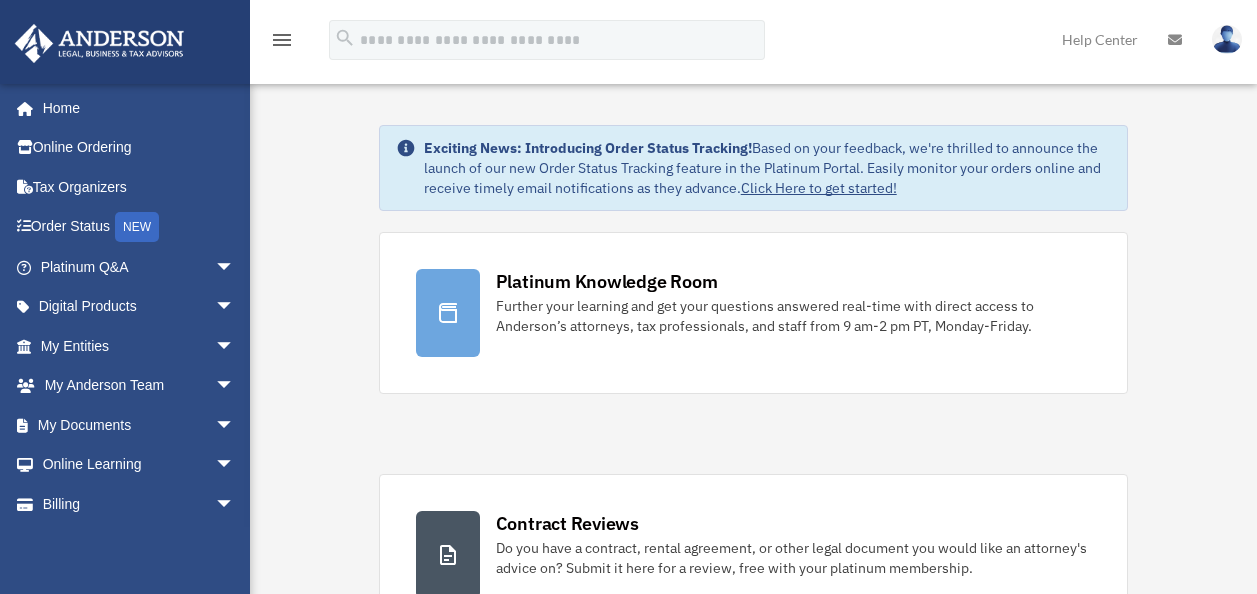 scroll, scrollTop: 0, scrollLeft: 0, axis: both 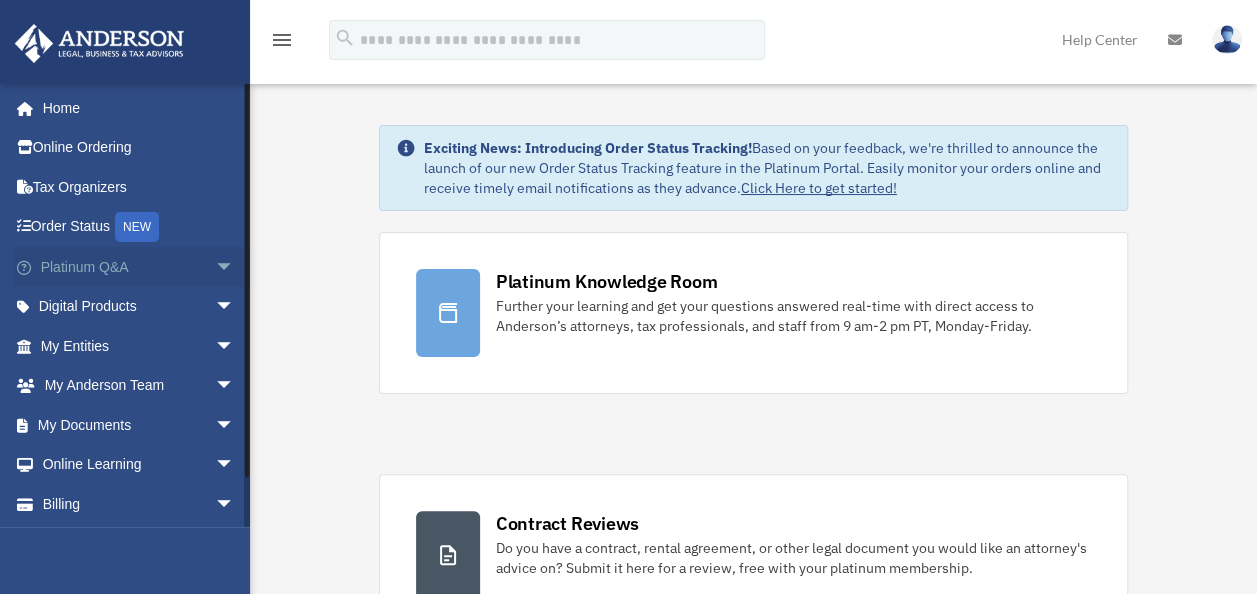 click on "Platinum Q&A arrow_drop_down" at bounding box center [139, 267] 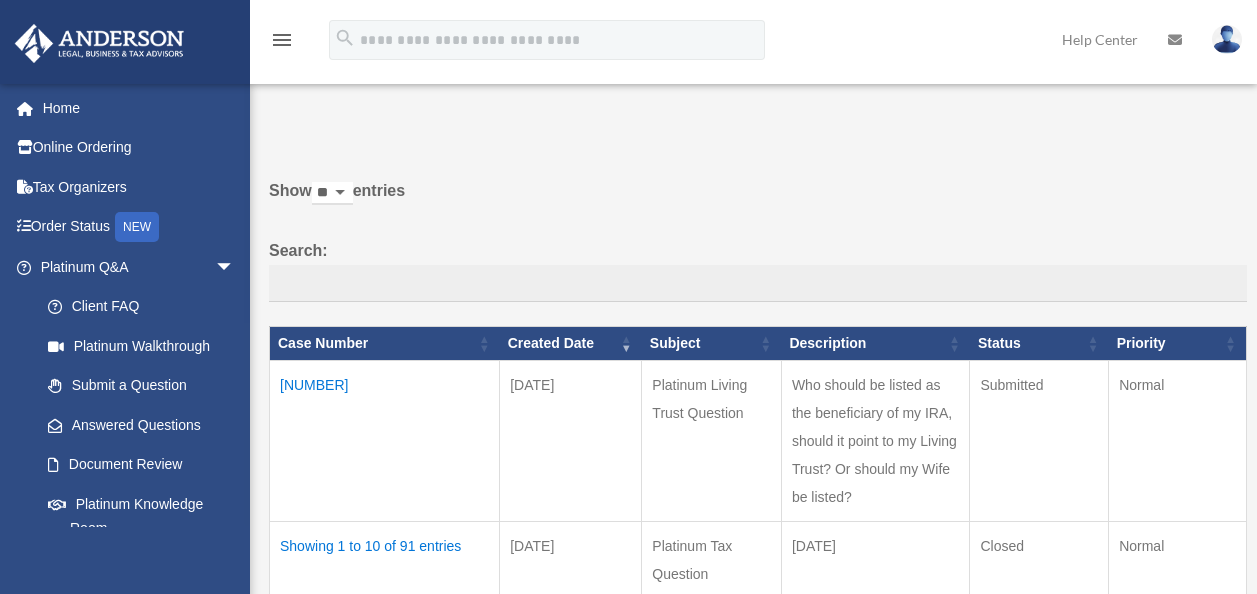 scroll, scrollTop: 0, scrollLeft: 0, axis: both 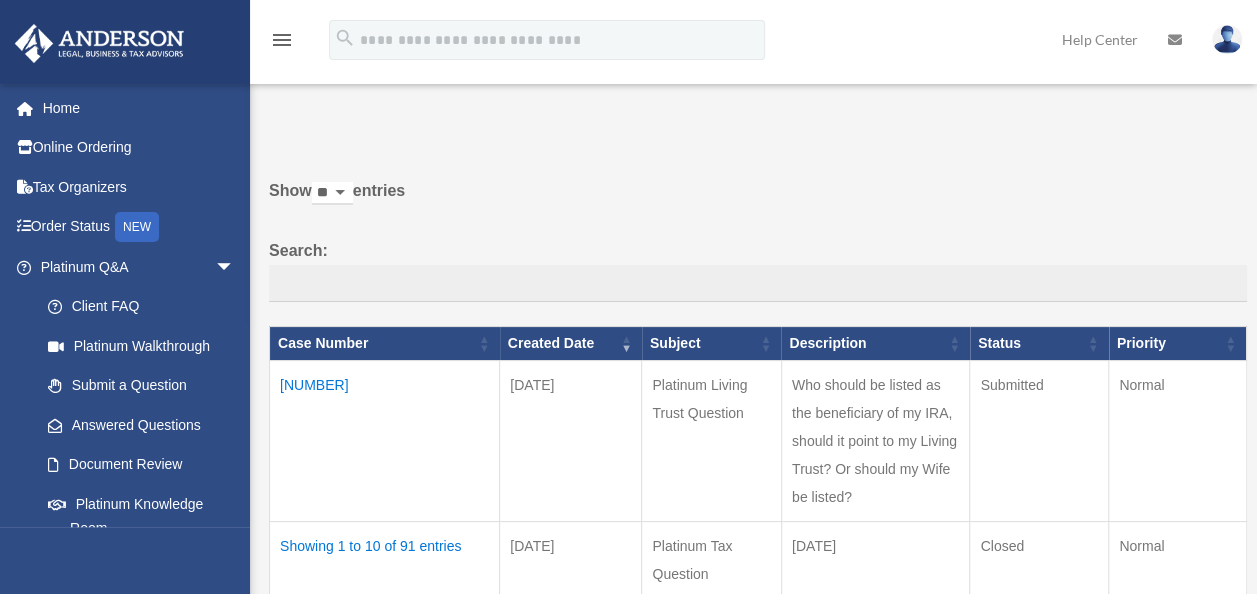 click on "arrow_drop_down" at bounding box center [235, 267] 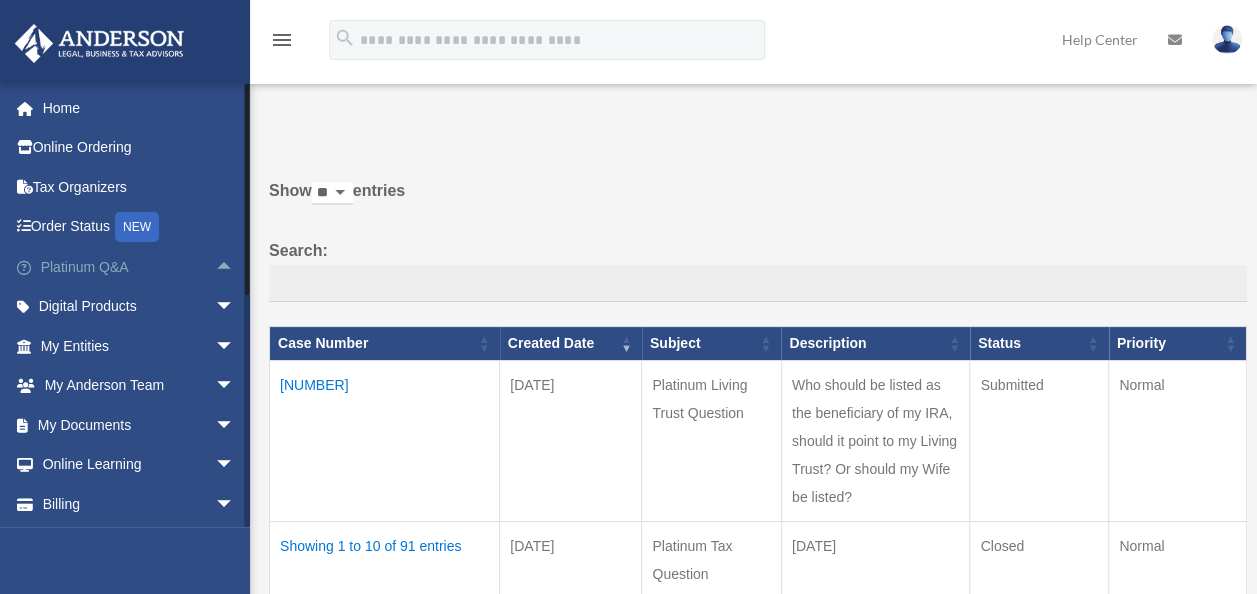 click on "Platinum Q&A arrow_drop_up" at bounding box center (139, 267) 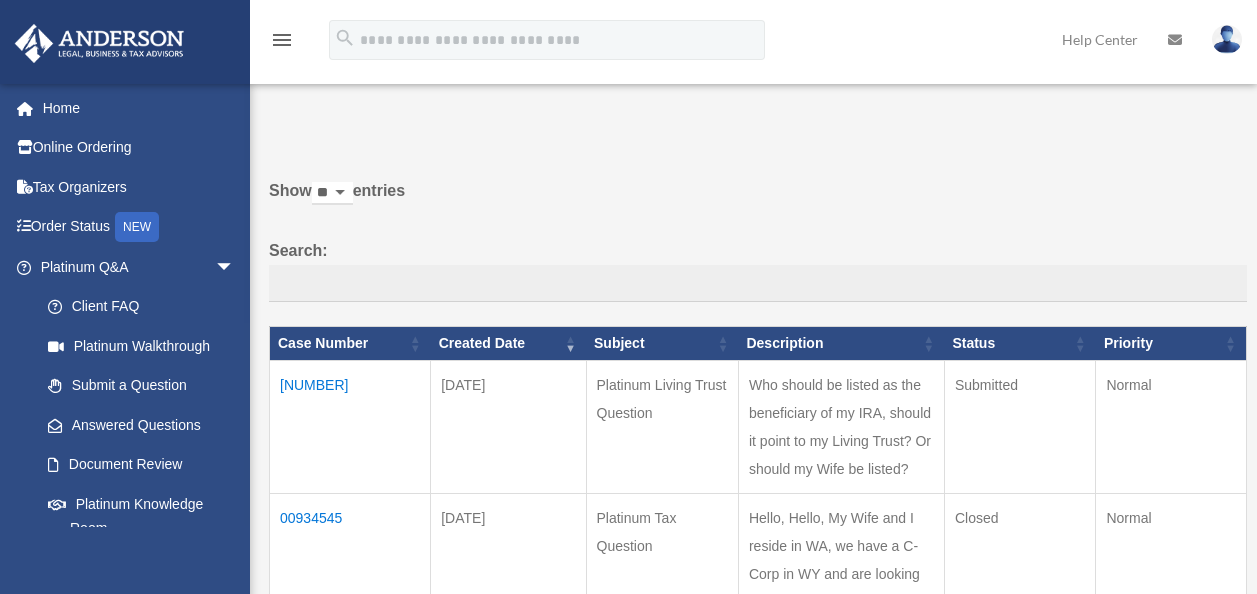 scroll, scrollTop: 0, scrollLeft: 0, axis: both 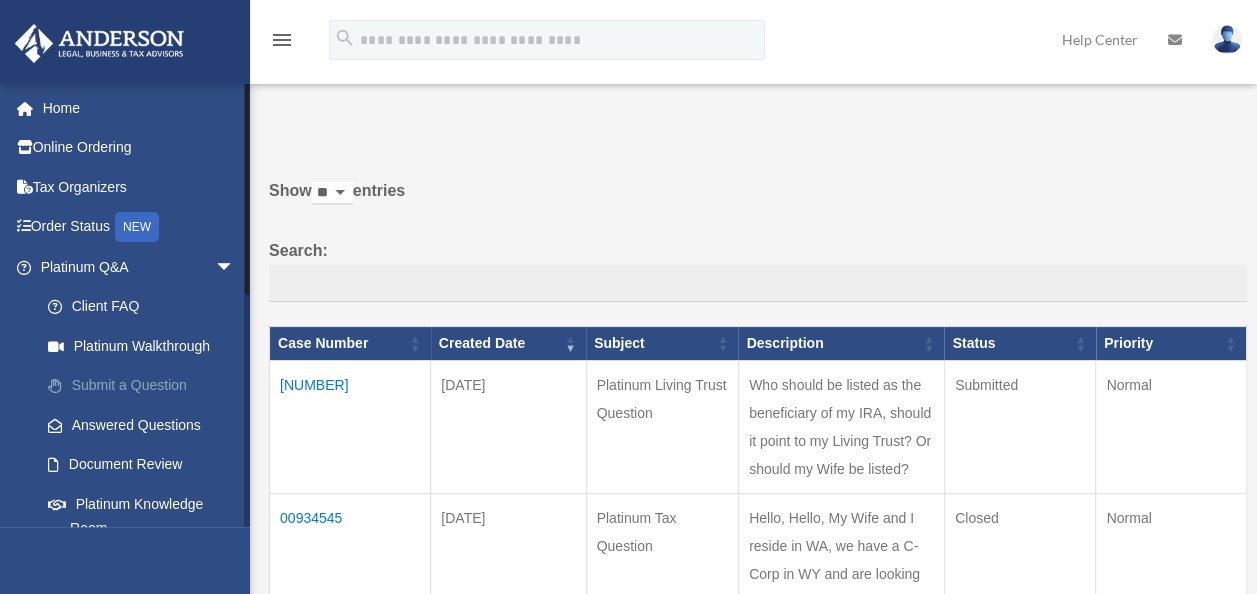 click on "Submit a Question" at bounding box center (146, 386) 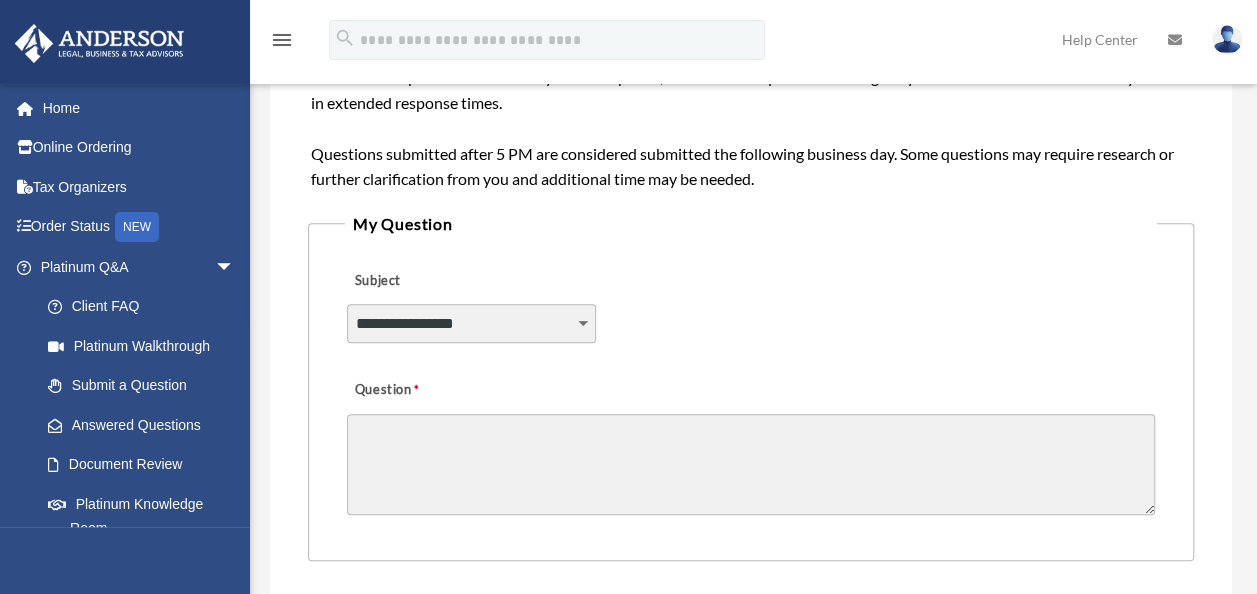 scroll, scrollTop: 395, scrollLeft: 0, axis: vertical 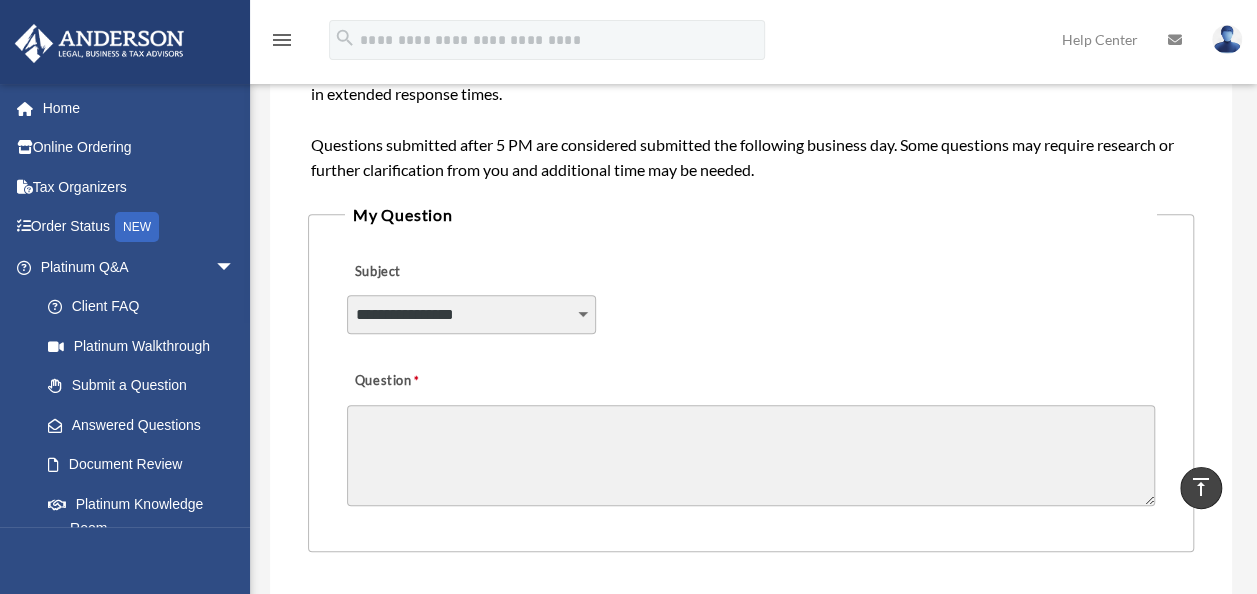 click on "Question" at bounding box center [751, 455] 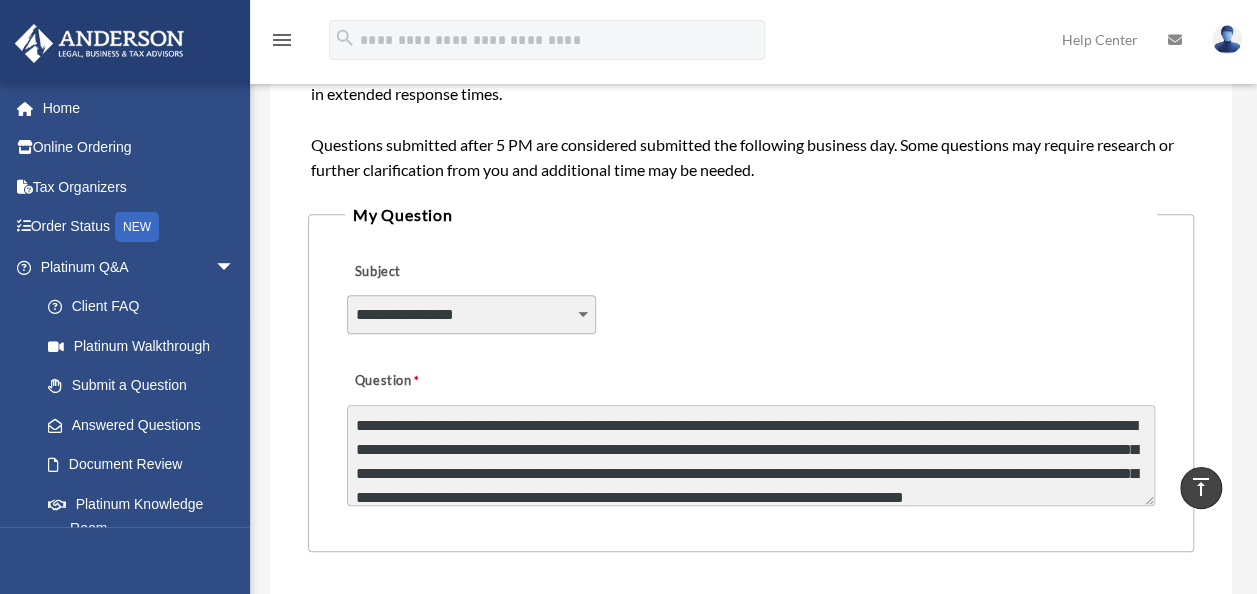 scroll, scrollTop: 26, scrollLeft: 0, axis: vertical 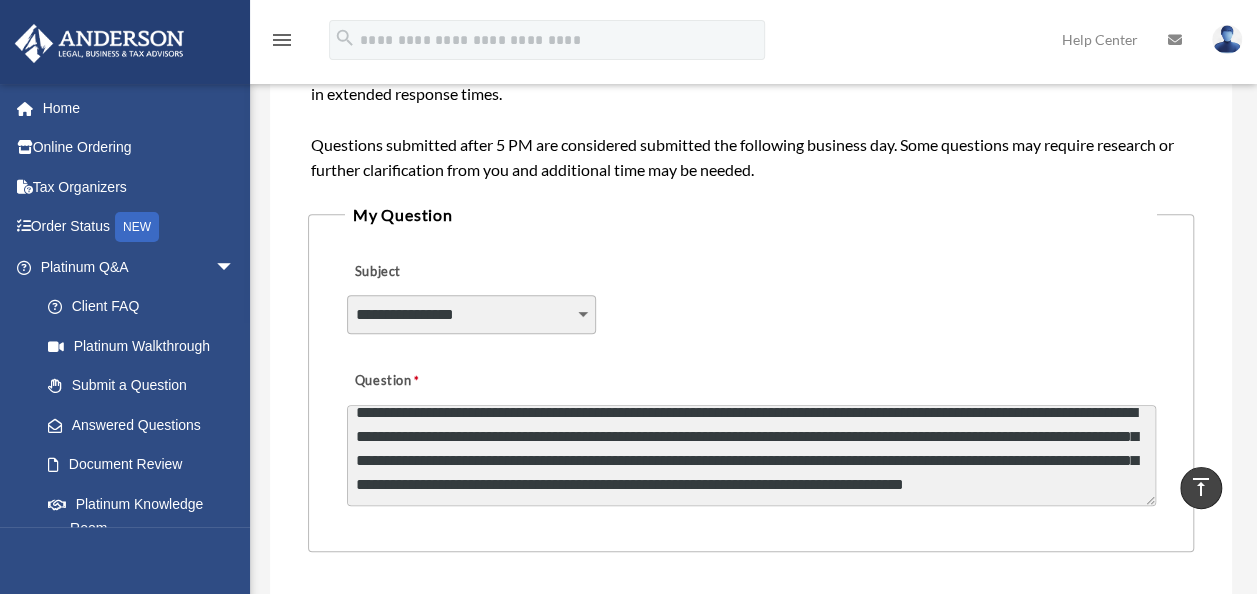 type on "**********" 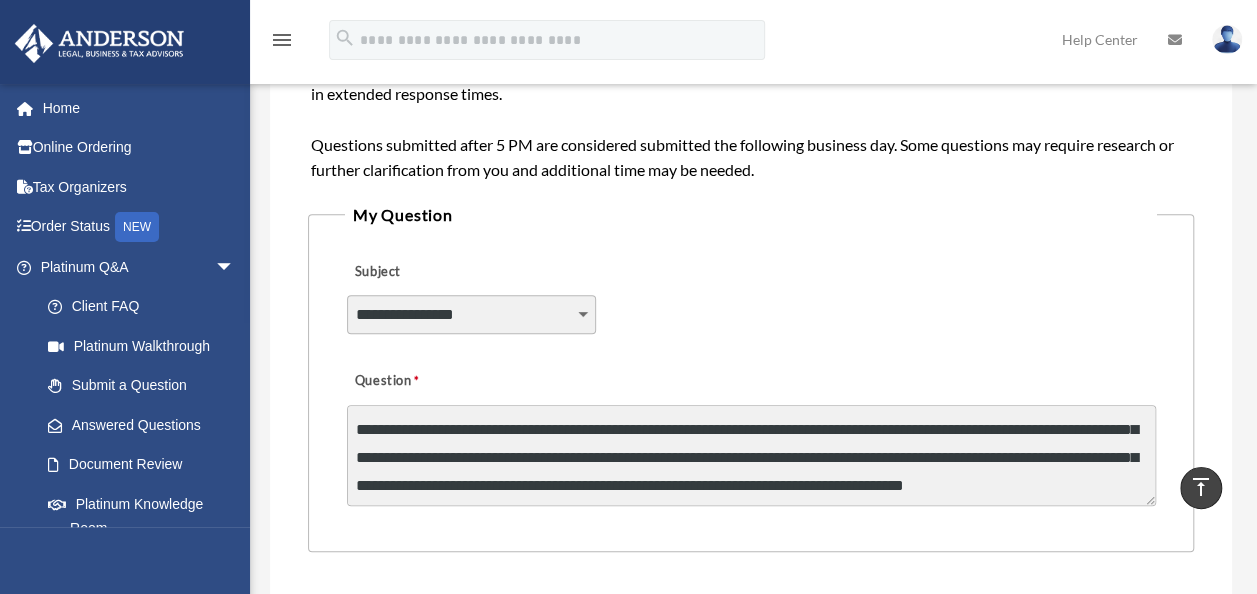 click on "**********" at bounding box center [471, 314] 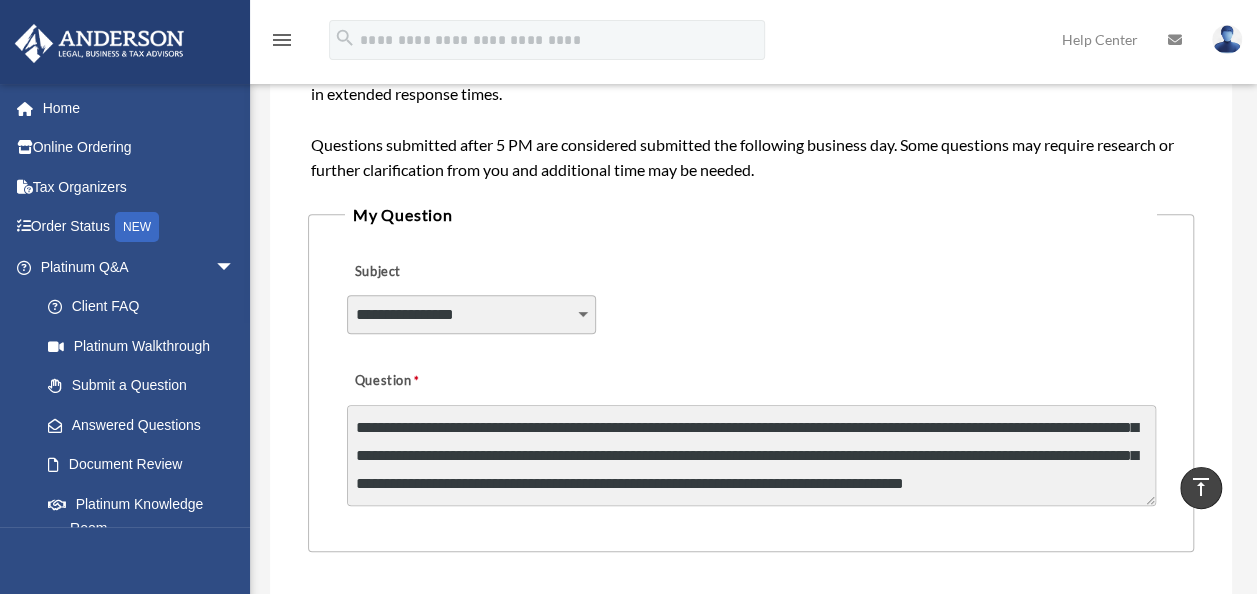 select on "******" 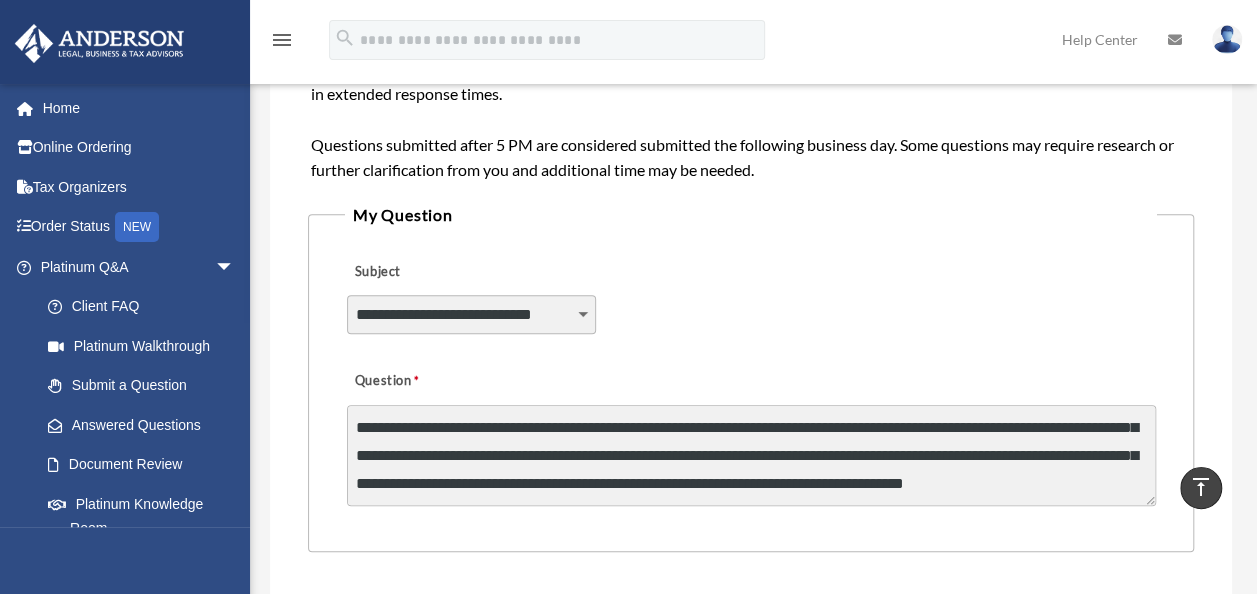 click on "**********" at bounding box center [471, 314] 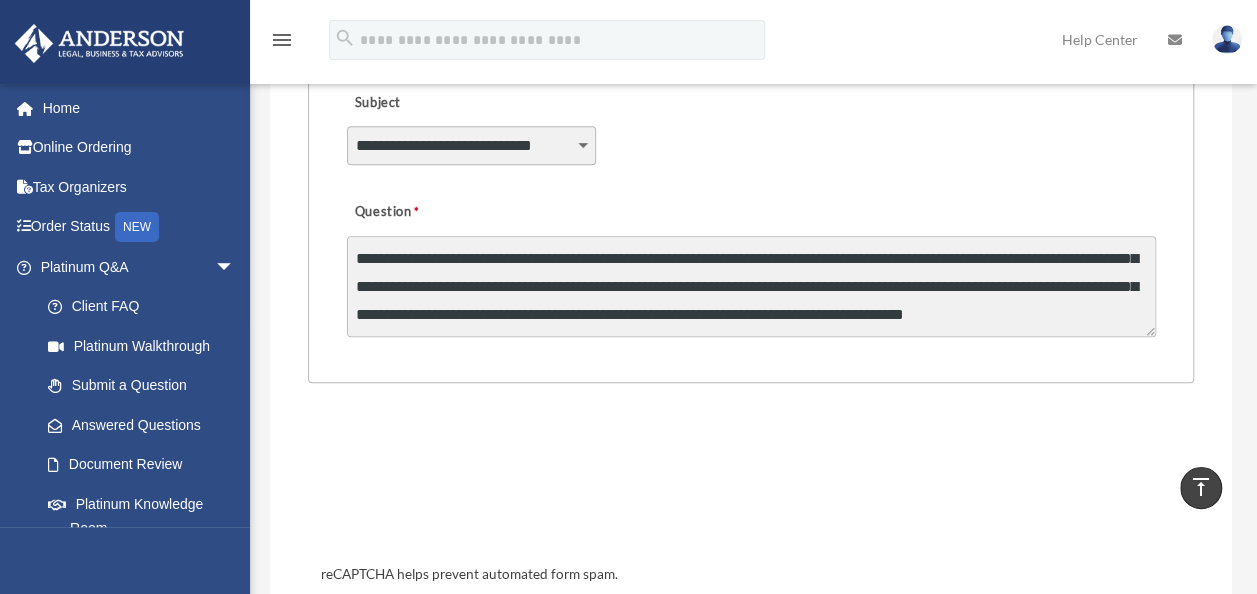 scroll, scrollTop: 596, scrollLeft: 0, axis: vertical 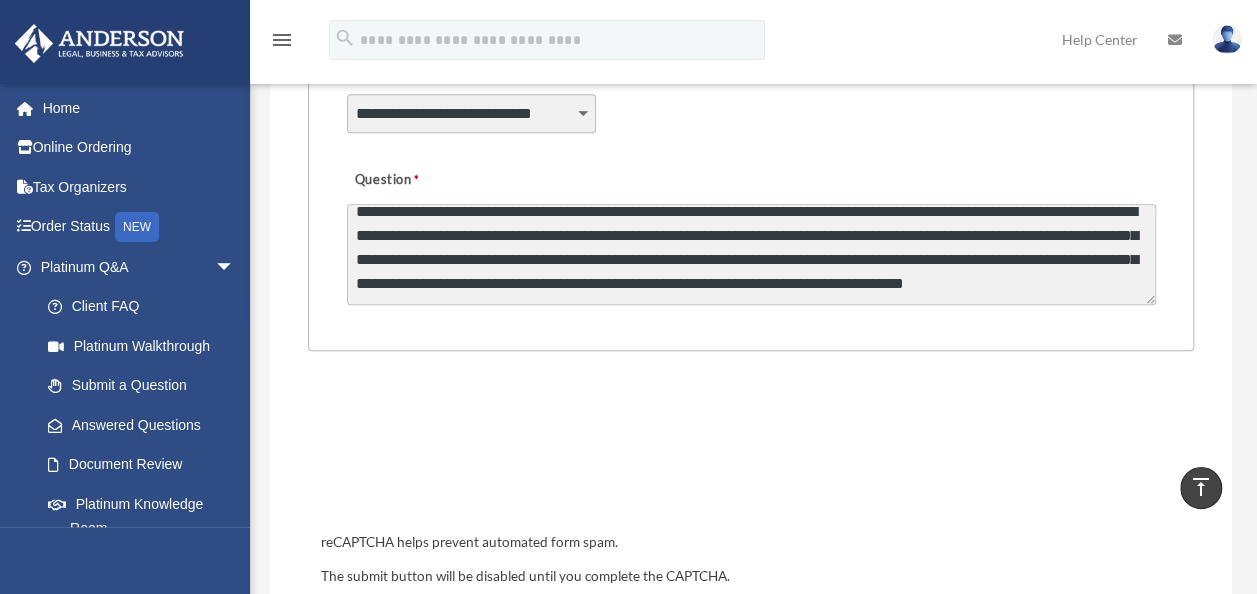 drag, startPoint x: 454, startPoint y: 247, endPoint x: 741, endPoint y: 225, distance: 287.84198 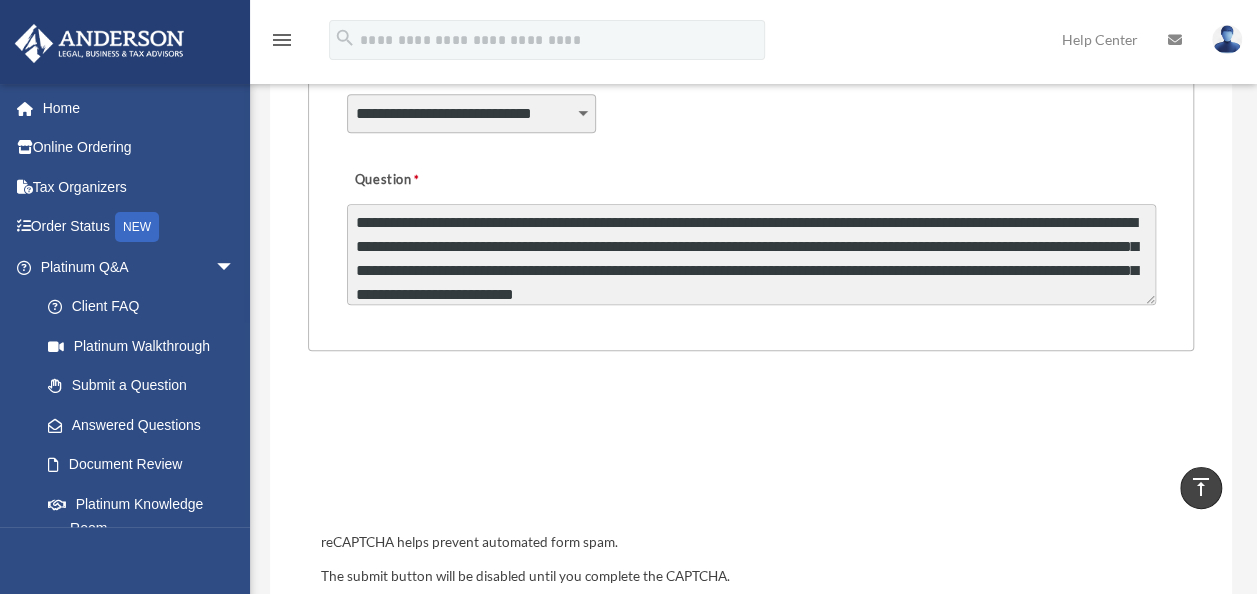 scroll, scrollTop: 0, scrollLeft: 0, axis: both 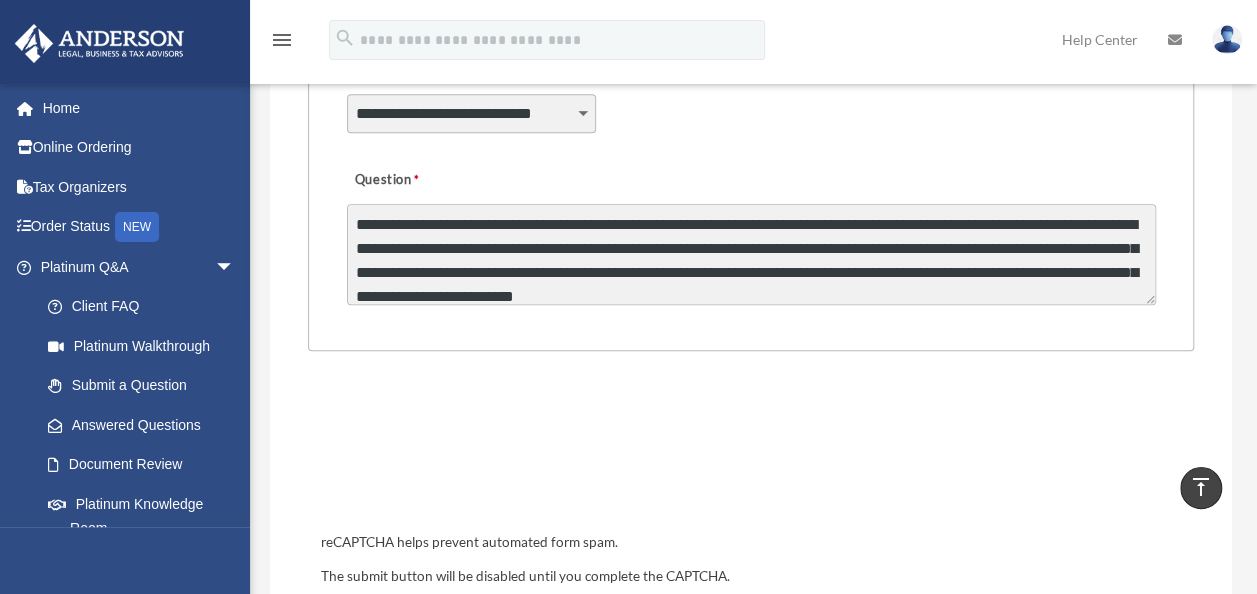 click on "**********" at bounding box center [751, 254] 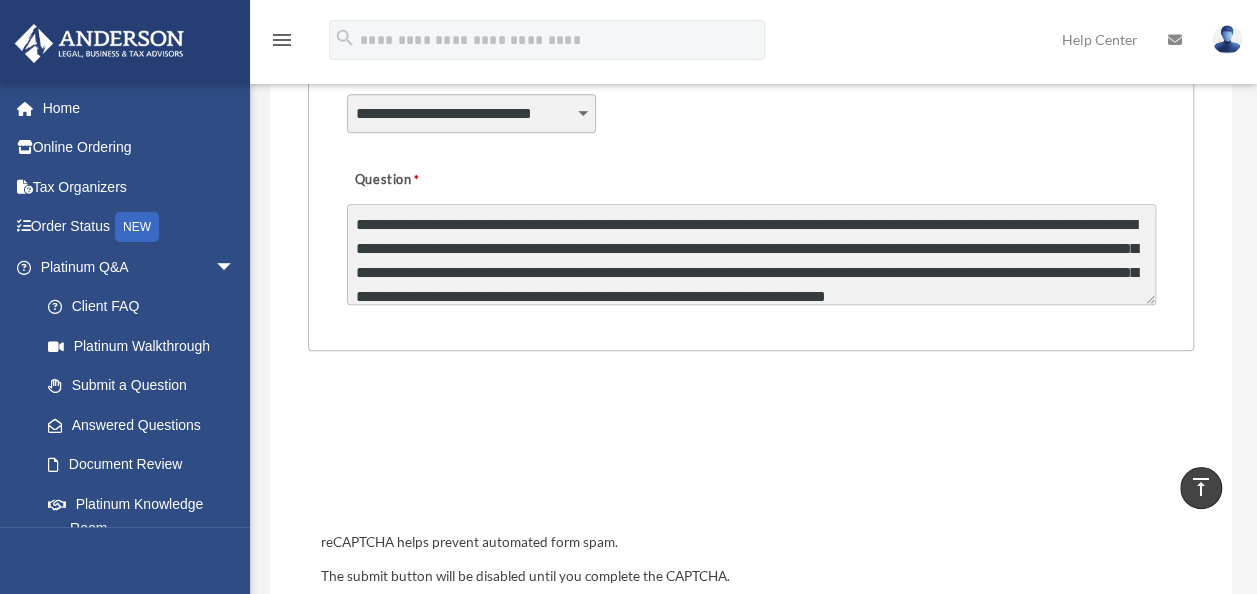 click on "**********" at bounding box center [751, 254] 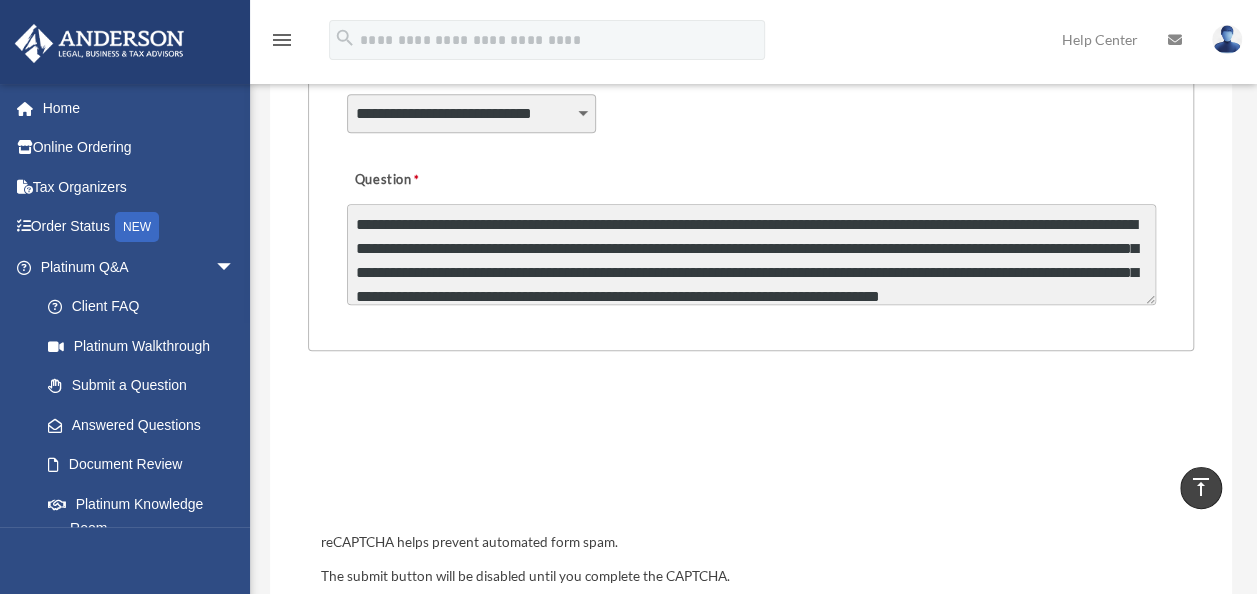 click on "**********" at bounding box center (751, 254) 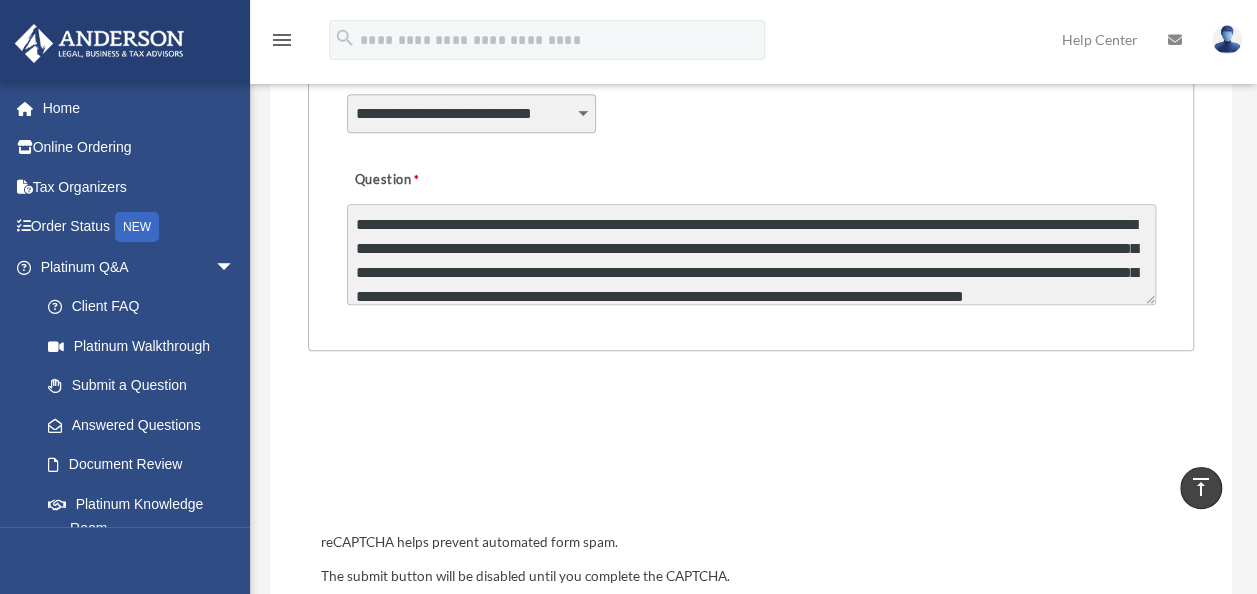 click on "**********" at bounding box center [751, 254] 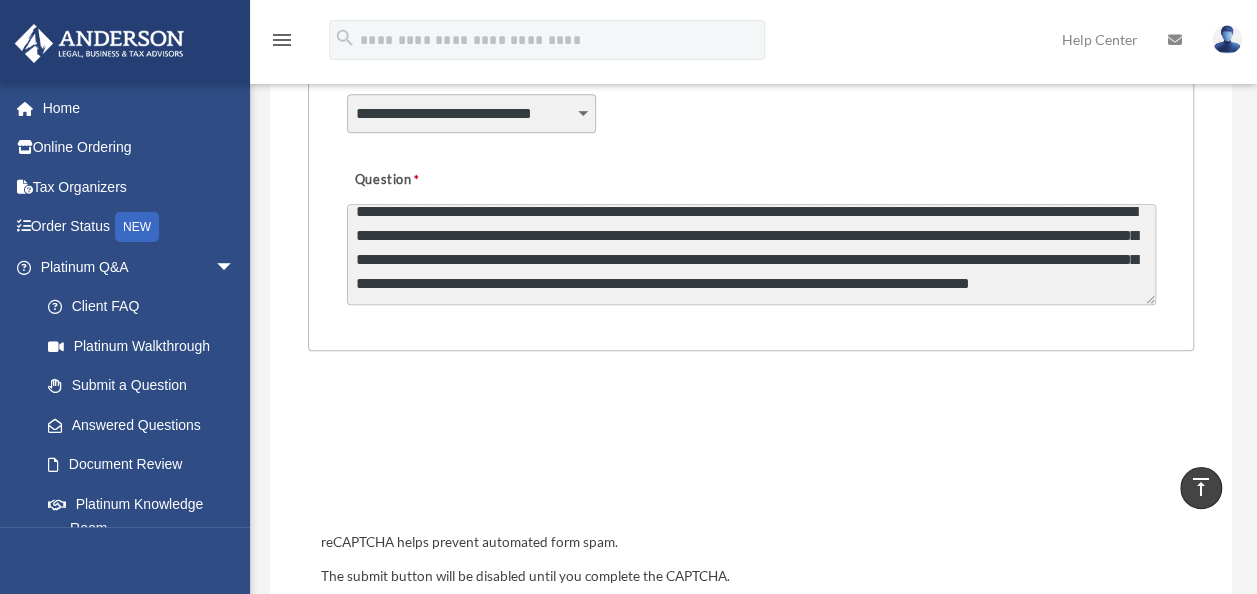 scroll, scrollTop: 36, scrollLeft: 0, axis: vertical 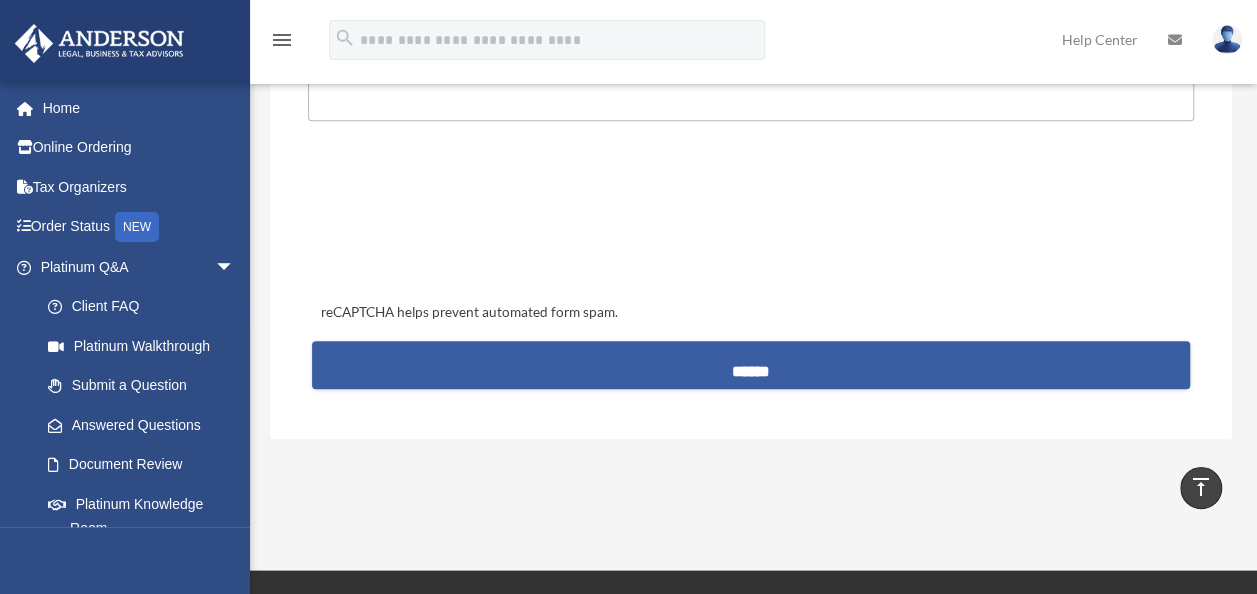 click on "******" at bounding box center (750, 365) 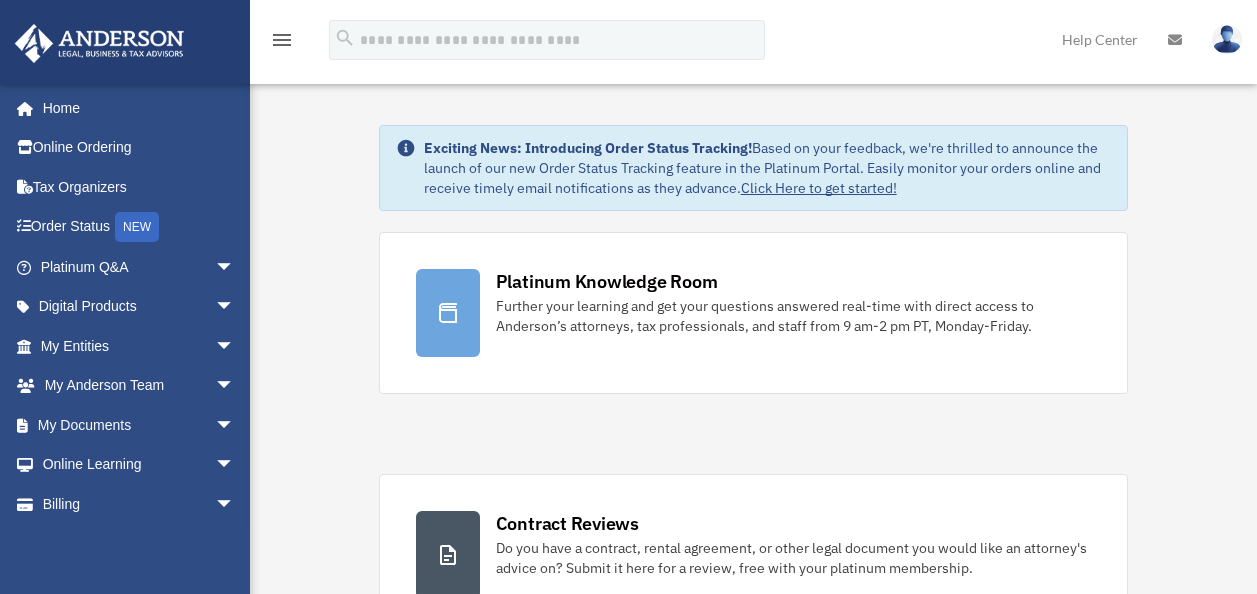 scroll, scrollTop: 0, scrollLeft: 0, axis: both 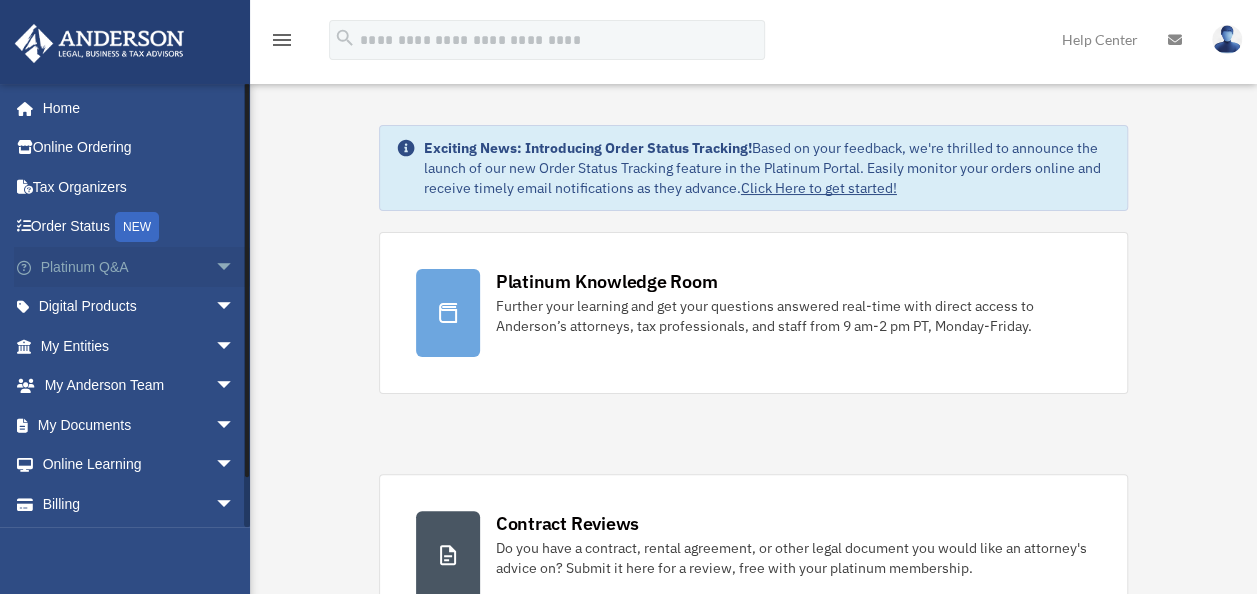 click on "arrow_drop_down" at bounding box center (235, 267) 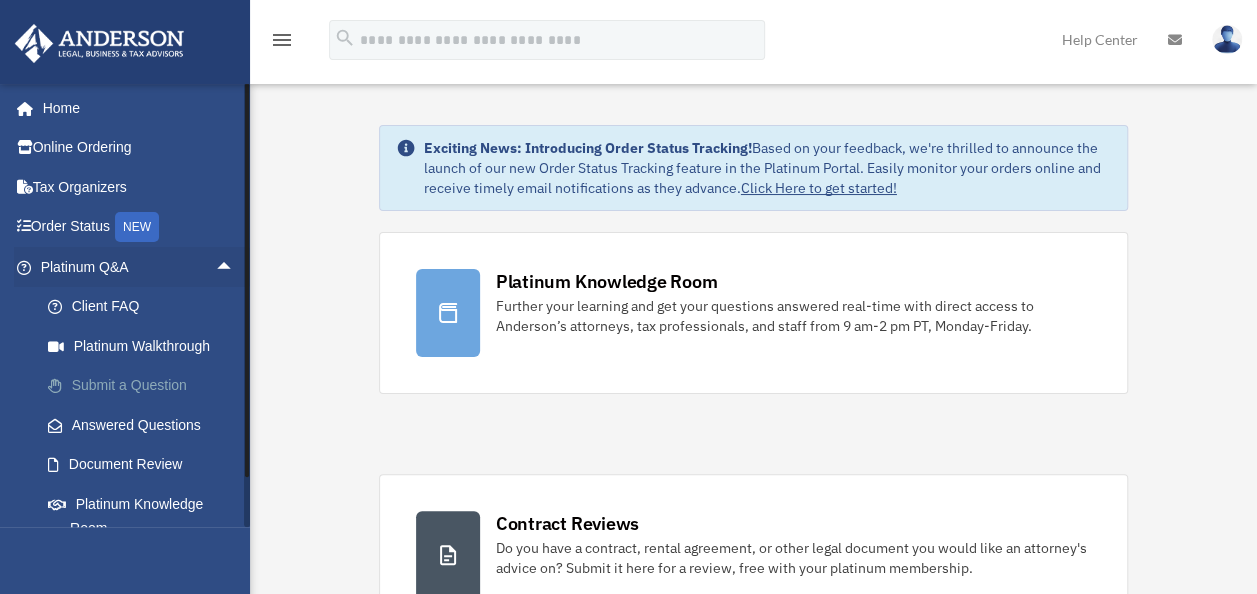 click on "Submit a Question" at bounding box center [146, 386] 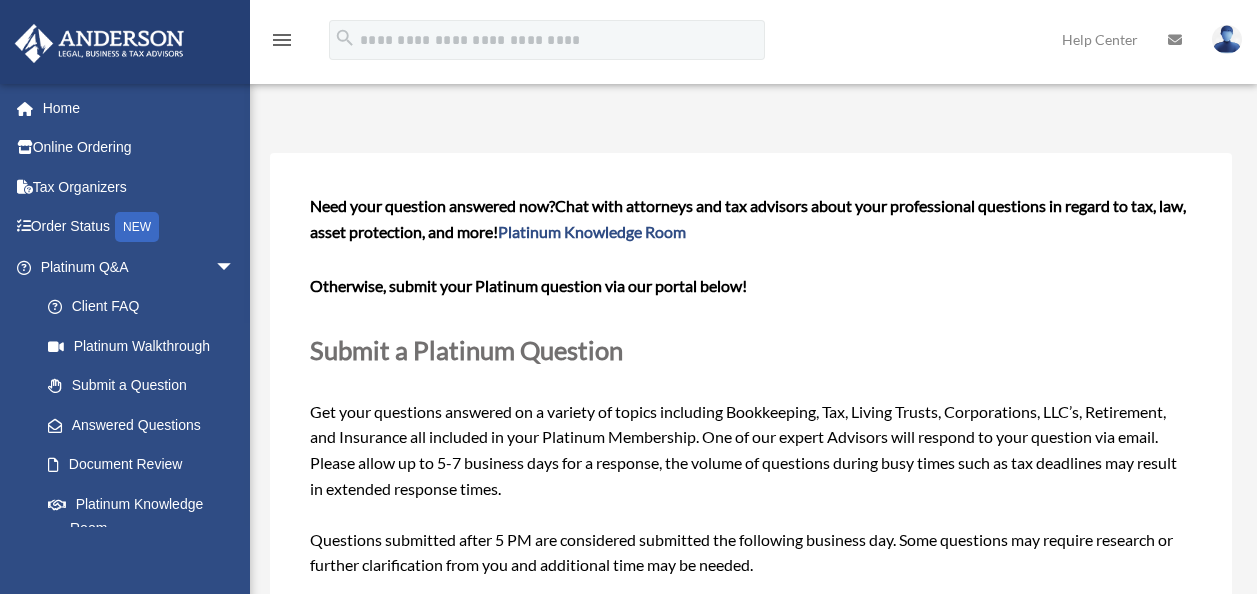 scroll, scrollTop: 0, scrollLeft: 0, axis: both 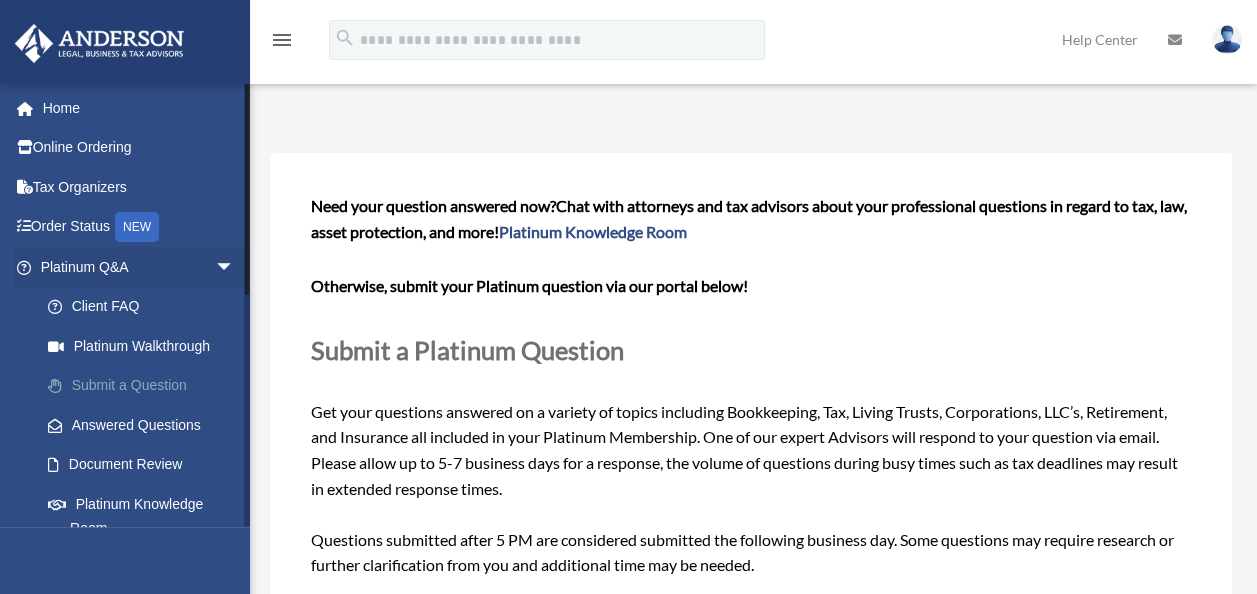 click on "Submit a Question" at bounding box center (146, 386) 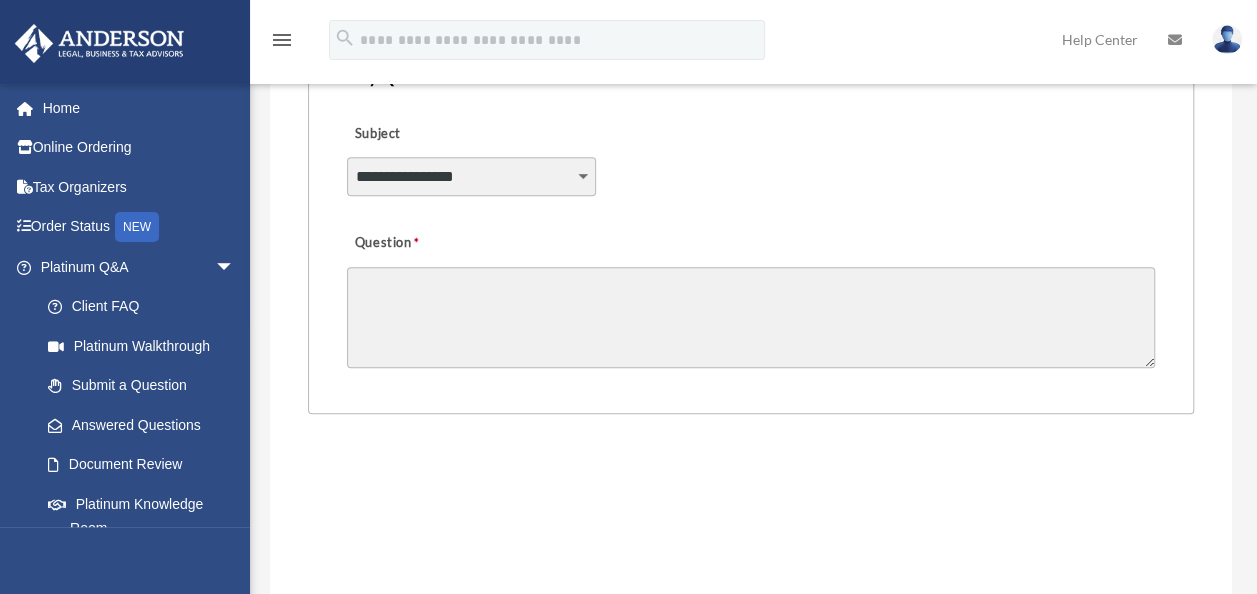 scroll, scrollTop: 537, scrollLeft: 0, axis: vertical 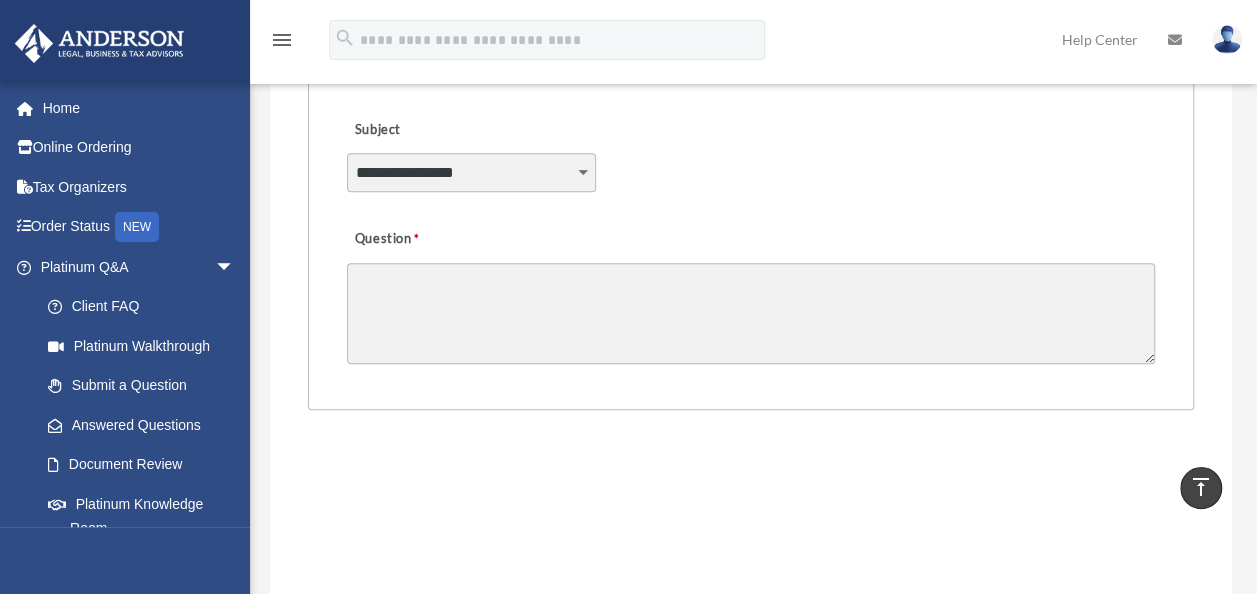 click on "**********" at bounding box center [471, 172] 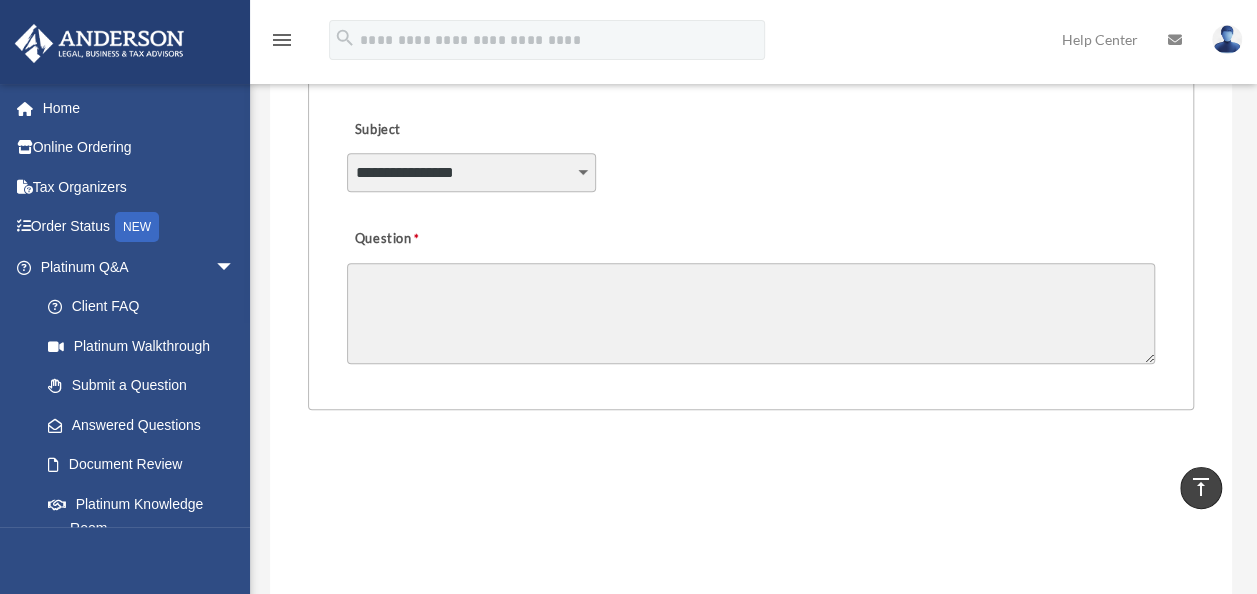 select on "******" 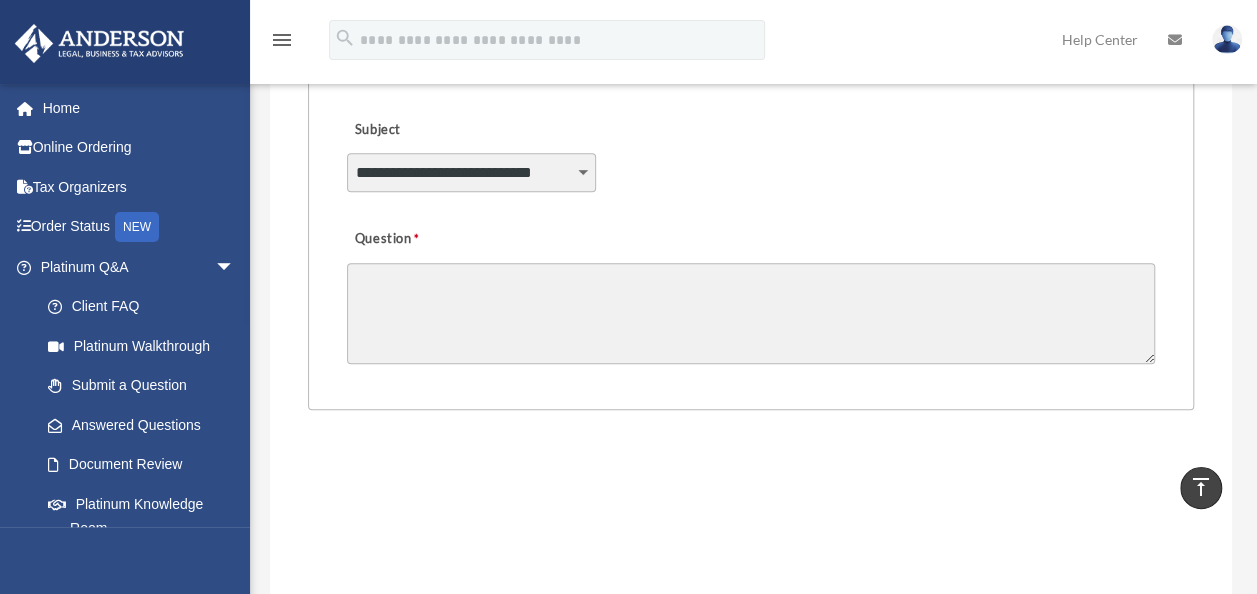 click on "**********" at bounding box center (471, 172) 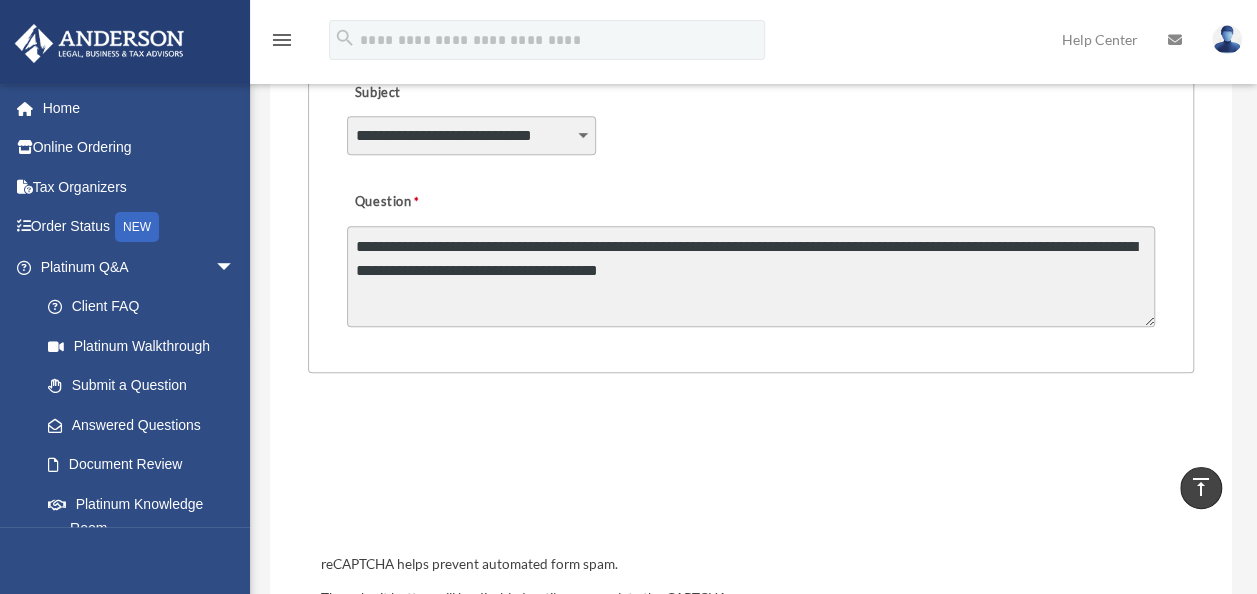 scroll, scrollTop: 562, scrollLeft: 0, axis: vertical 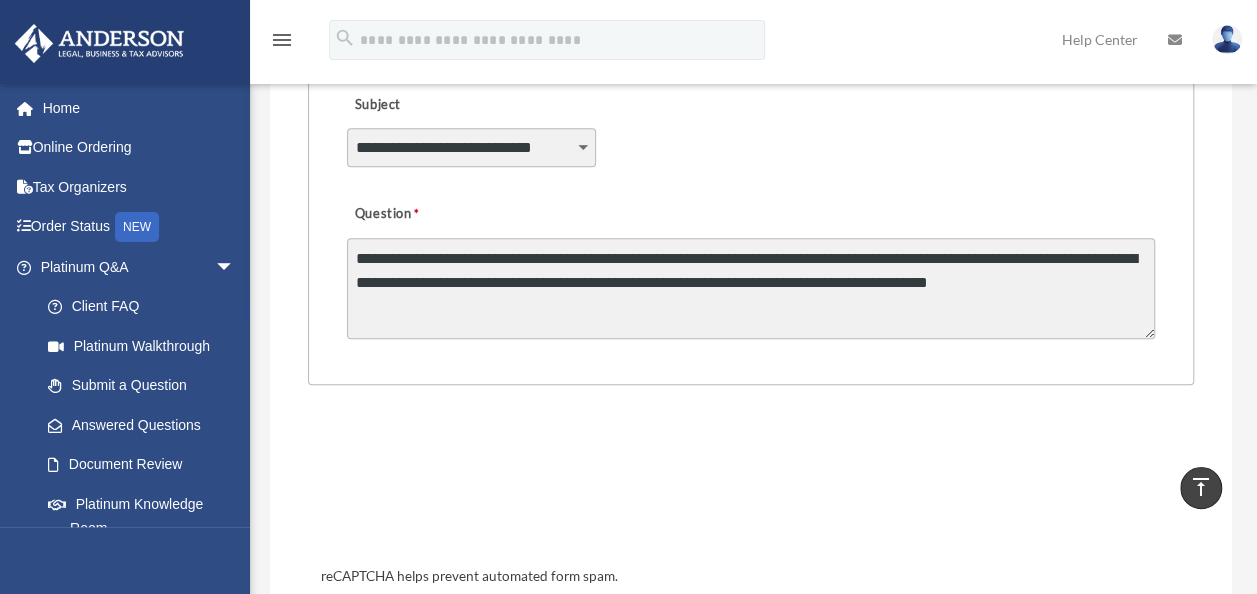click on "**********" at bounding box center (751, 288) 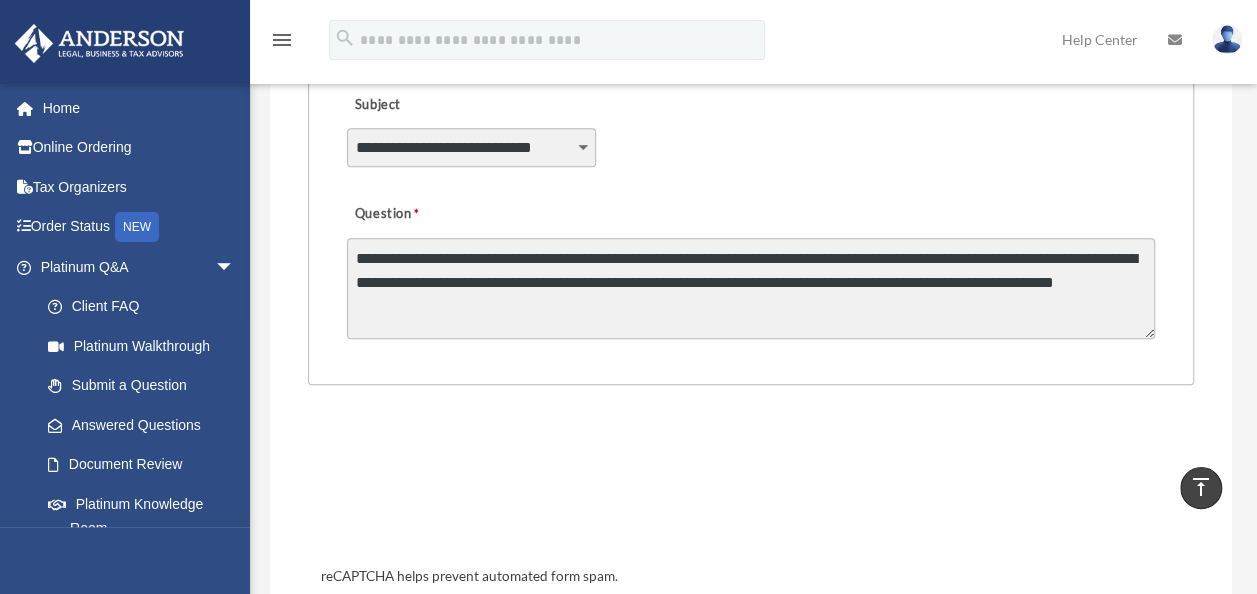 drag, startPoint x: 790, startPoint y: 279, endPoint x: 768, endPoint y: 281, distance: 22.090721 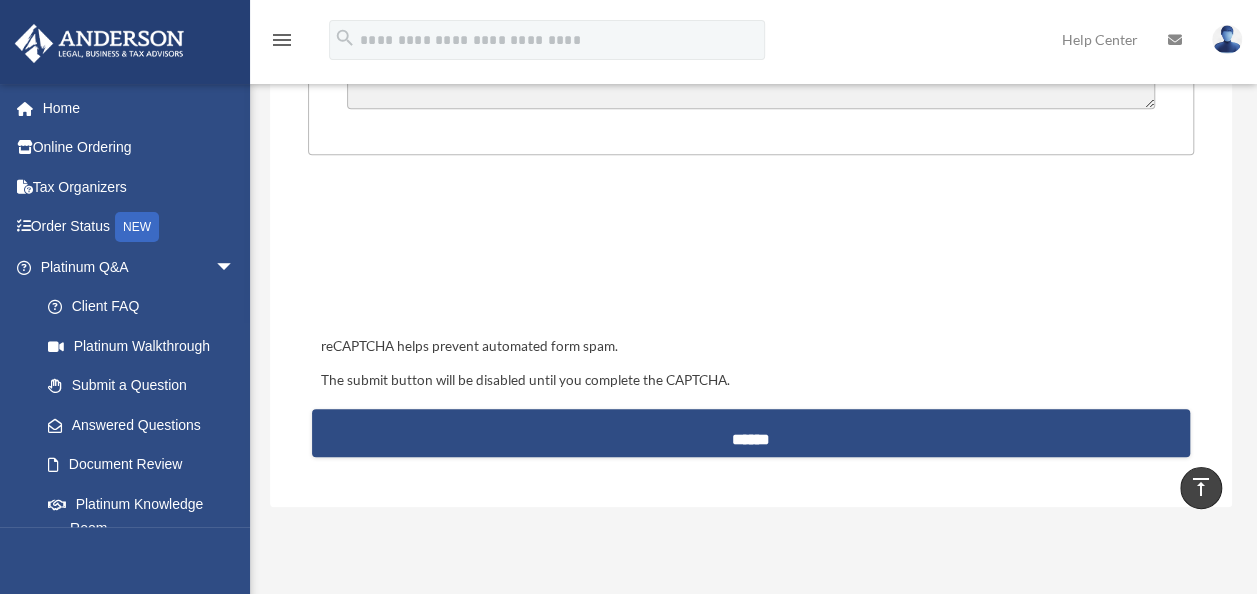 scroll, scrollTop: 886, scrollLeft: 0, axis: vertical 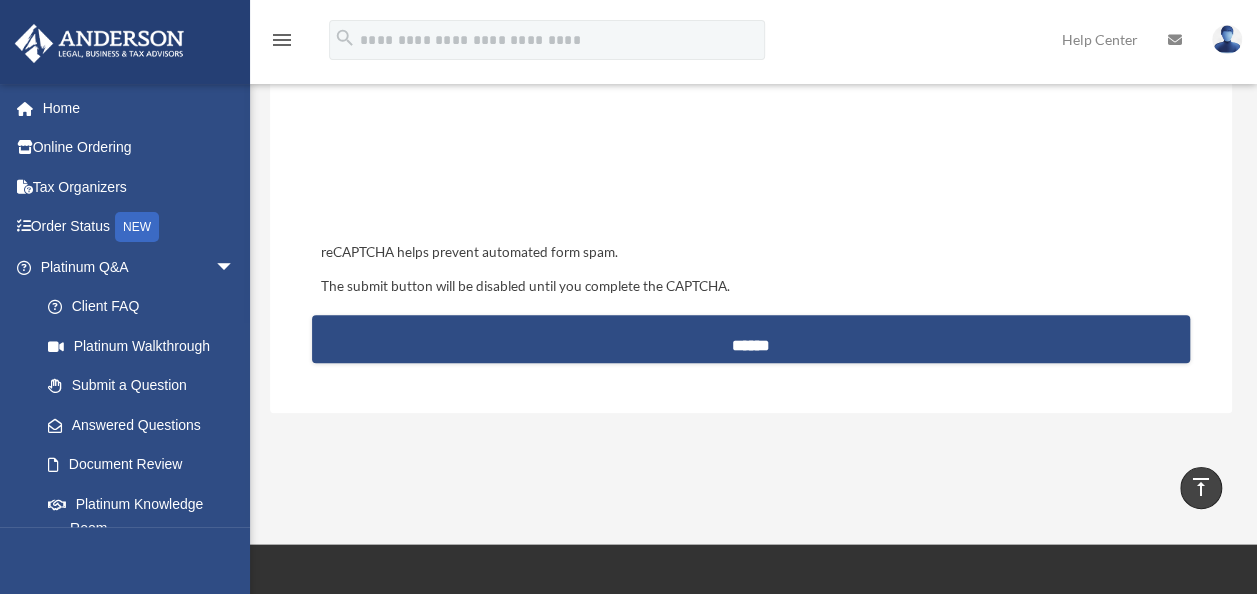type on "**********" 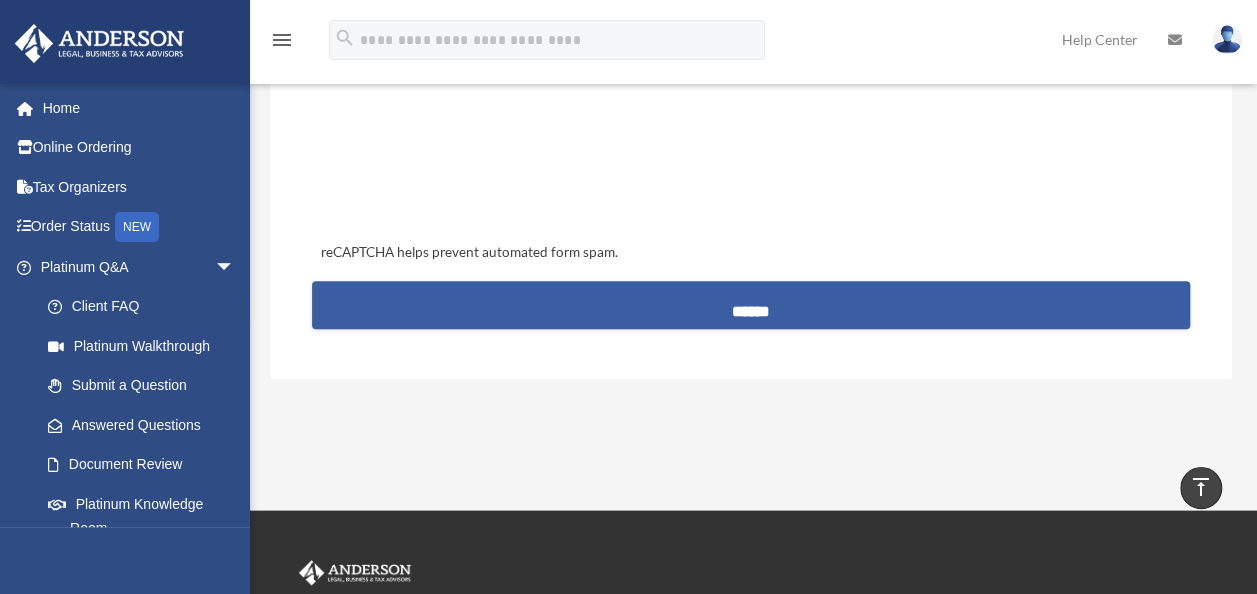 click on "******" at bounding box center (750, 305) 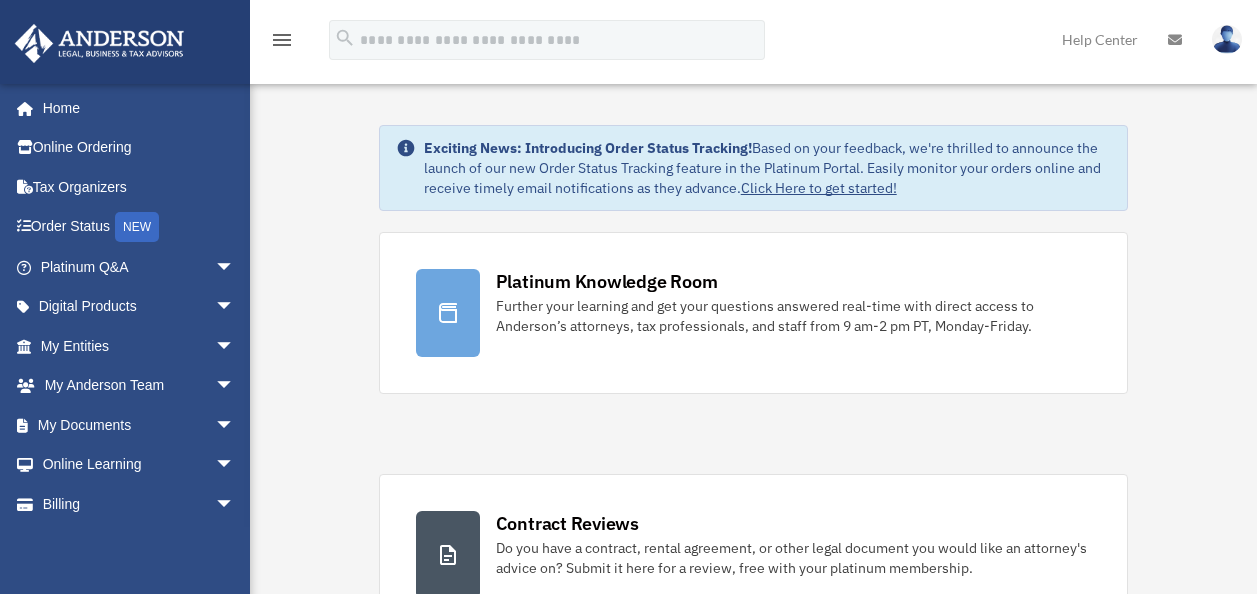 scroll, scrollTop: 0, scrollLeft: 0, axis: both 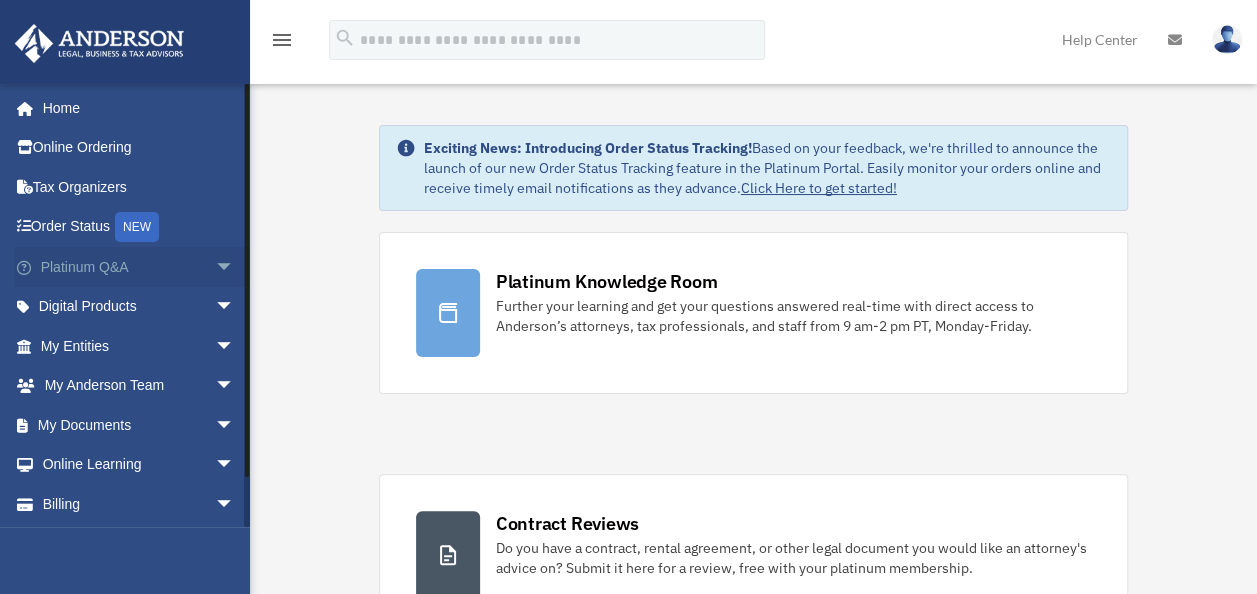 click on "Platinum Q&A arrow_drop_down" at bounding box center [139, 267] 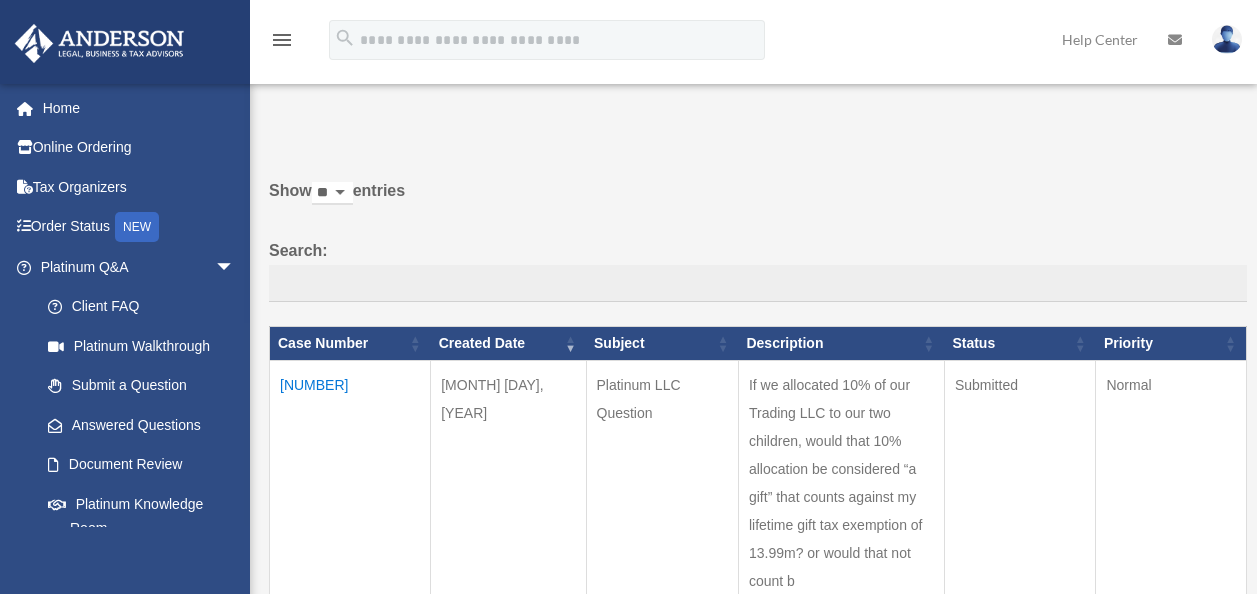 scroll, scrollTop: 0, scrollLeft: 0, axis: both 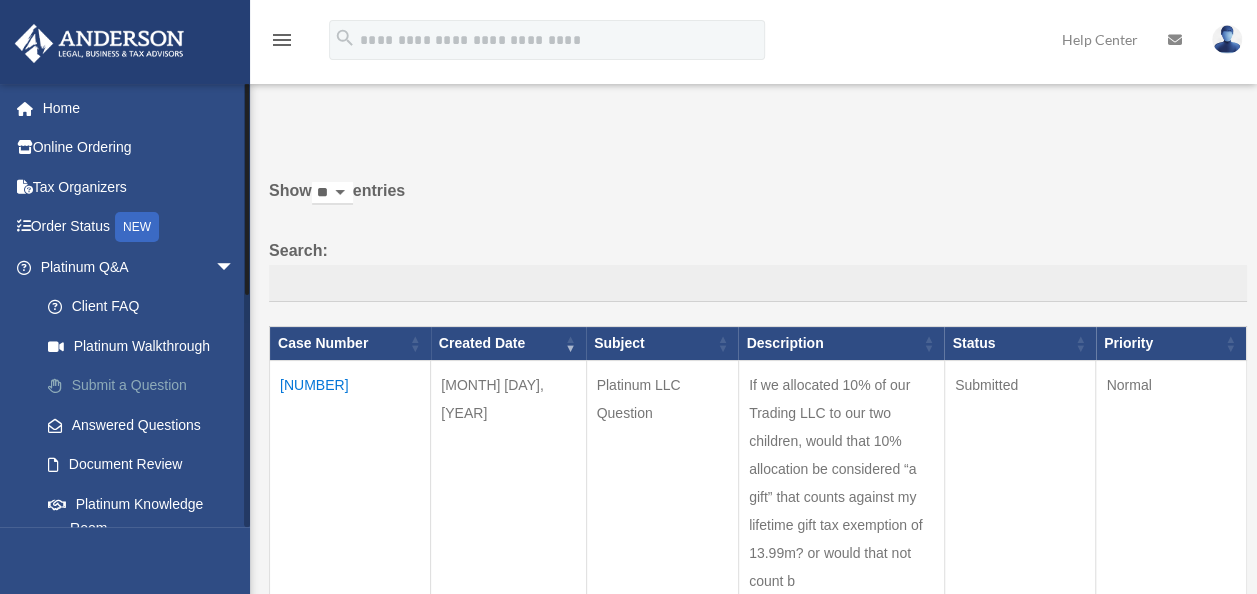 click on "Submit a Question" at bounding box center (146, 386) 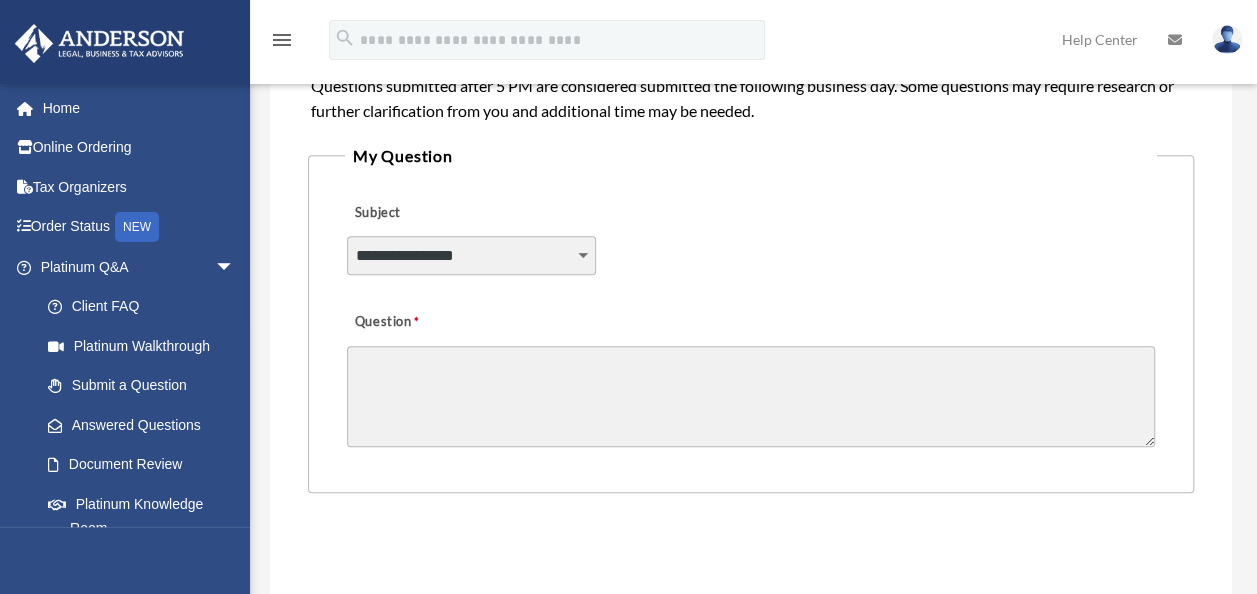 scroll, scrollTop: 524, scrollLeft: 0, axis: vertical 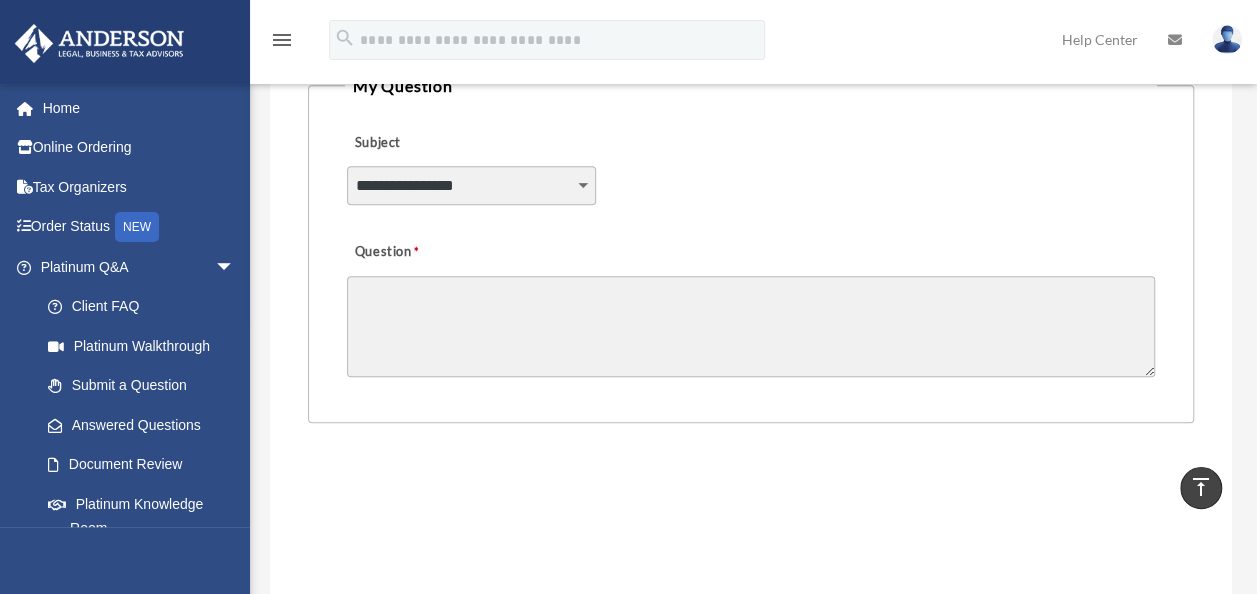 click on "**********" at bounding box center (471, 185) 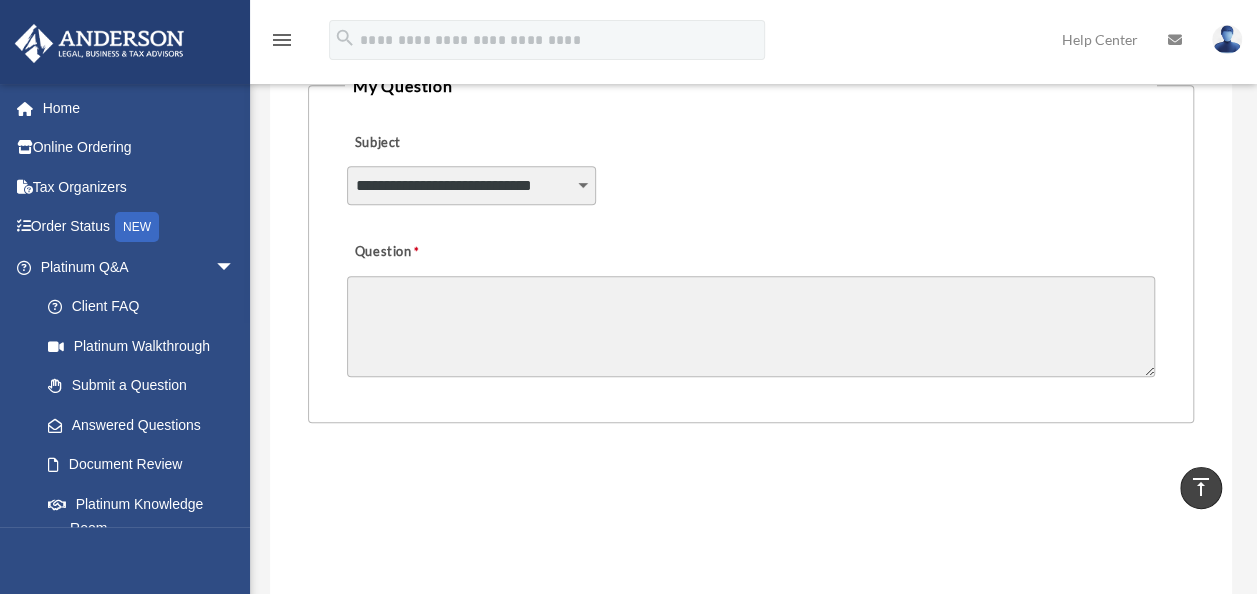 click on "**********" at bounding box center [471, 185] 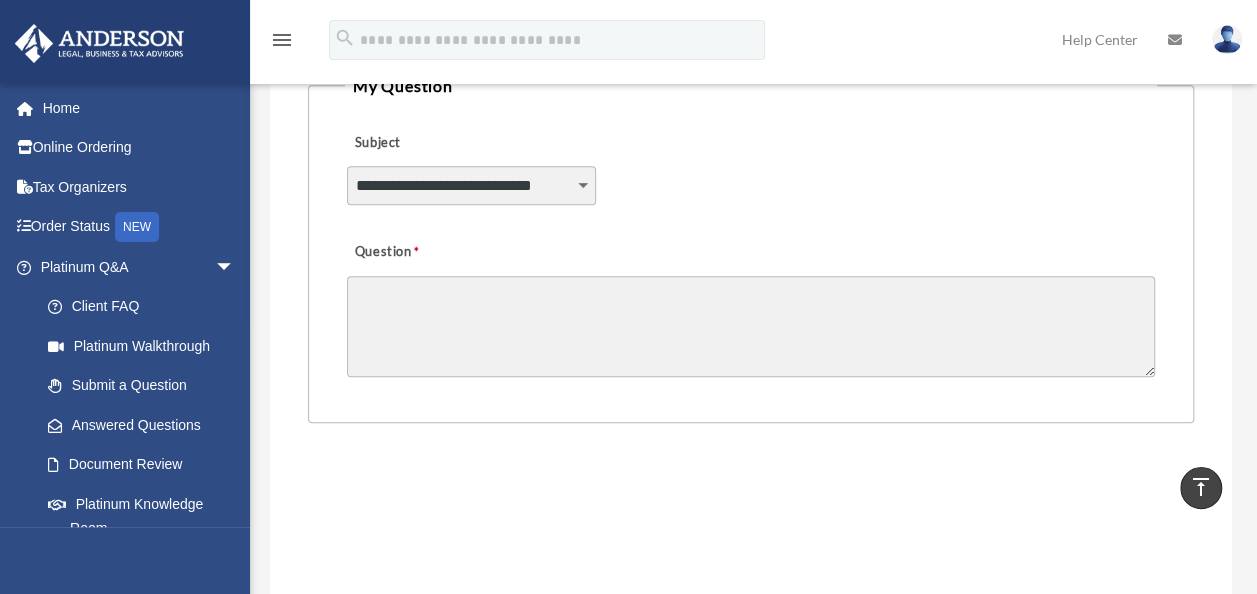 click on "Question" at bounding box center [751, 326] 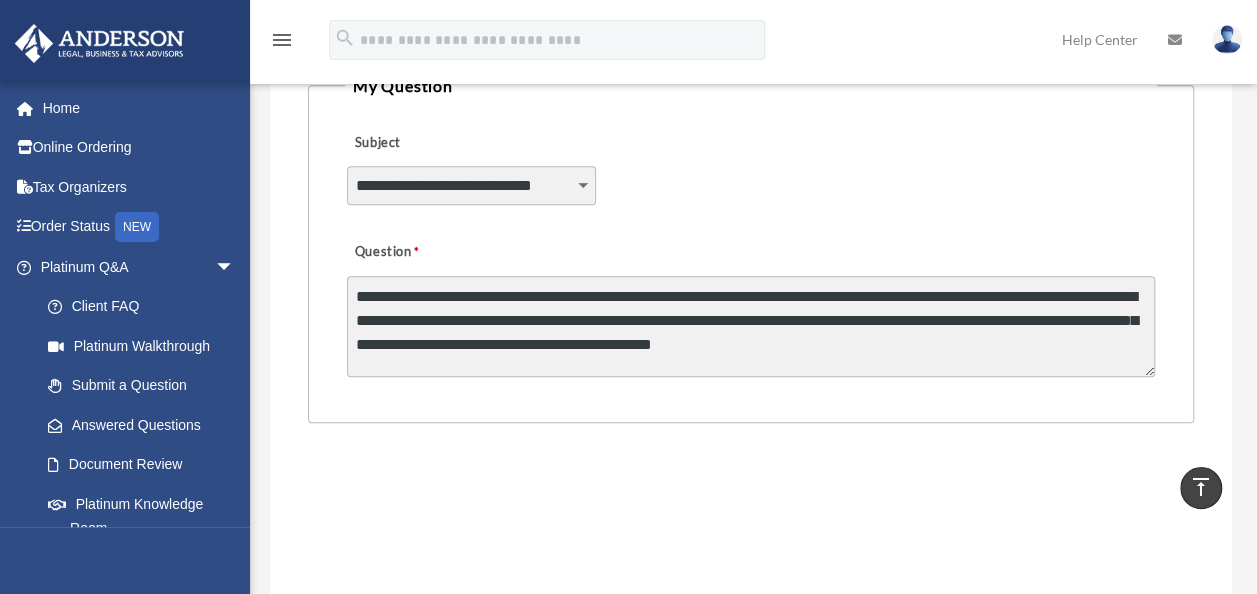 type on "**********" 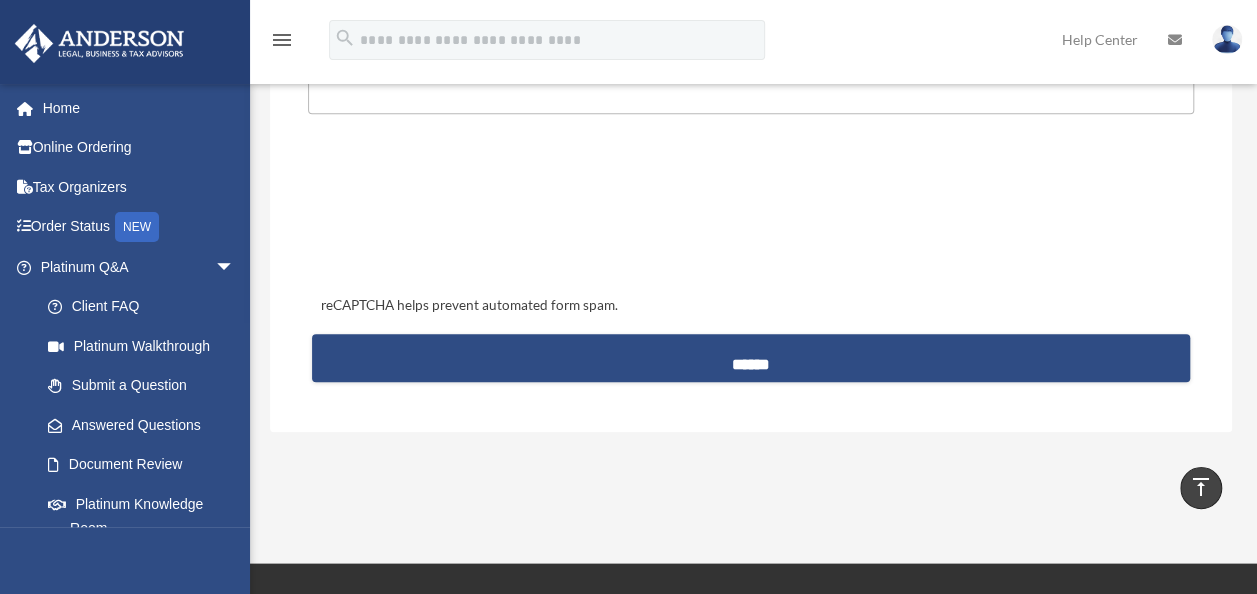 scroll, scrollTop: 834, scrollLeft: 0, axis: vertical 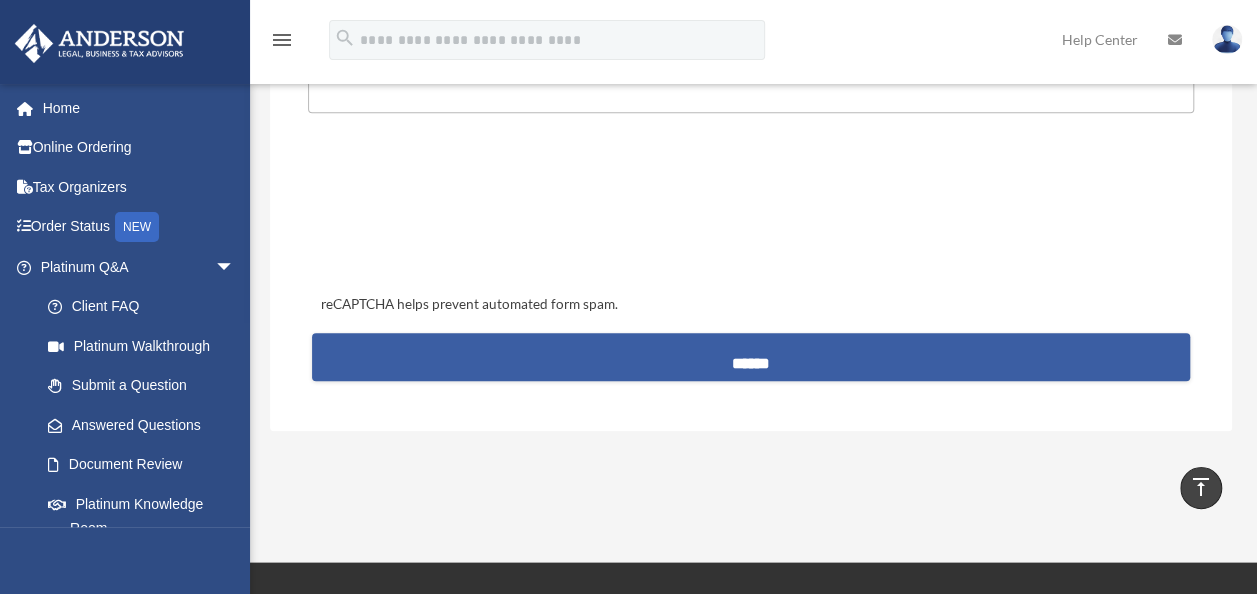 click on "******" at bounding box center [750, 357] 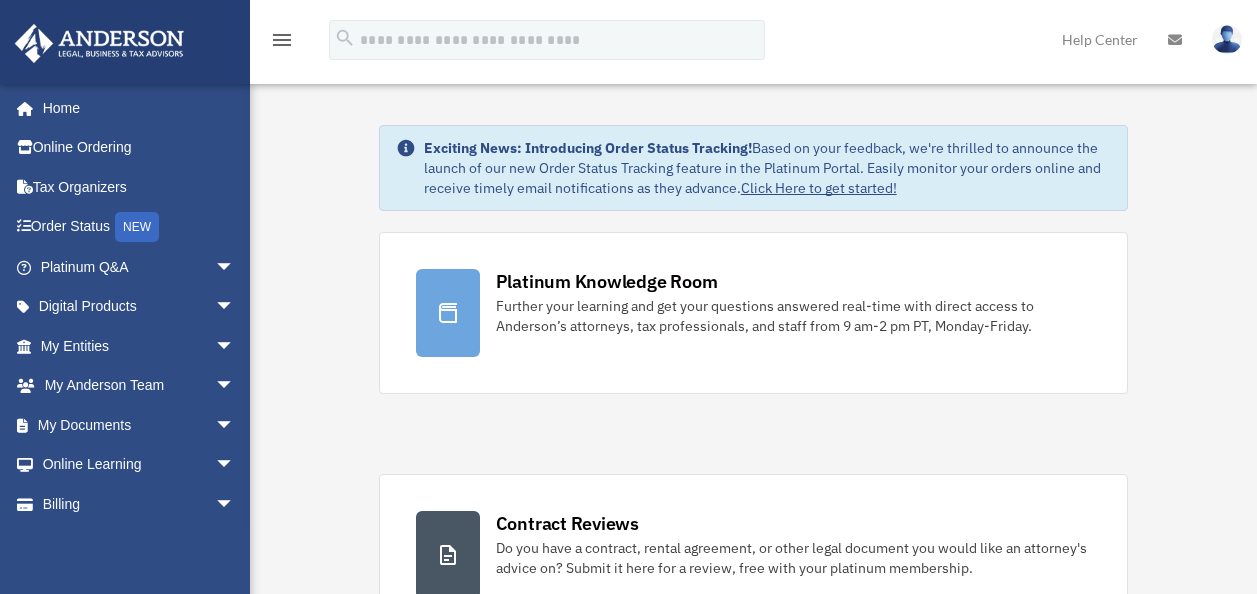 scroll, scrollTop: 0, scrollLeft: 0, axis: both 